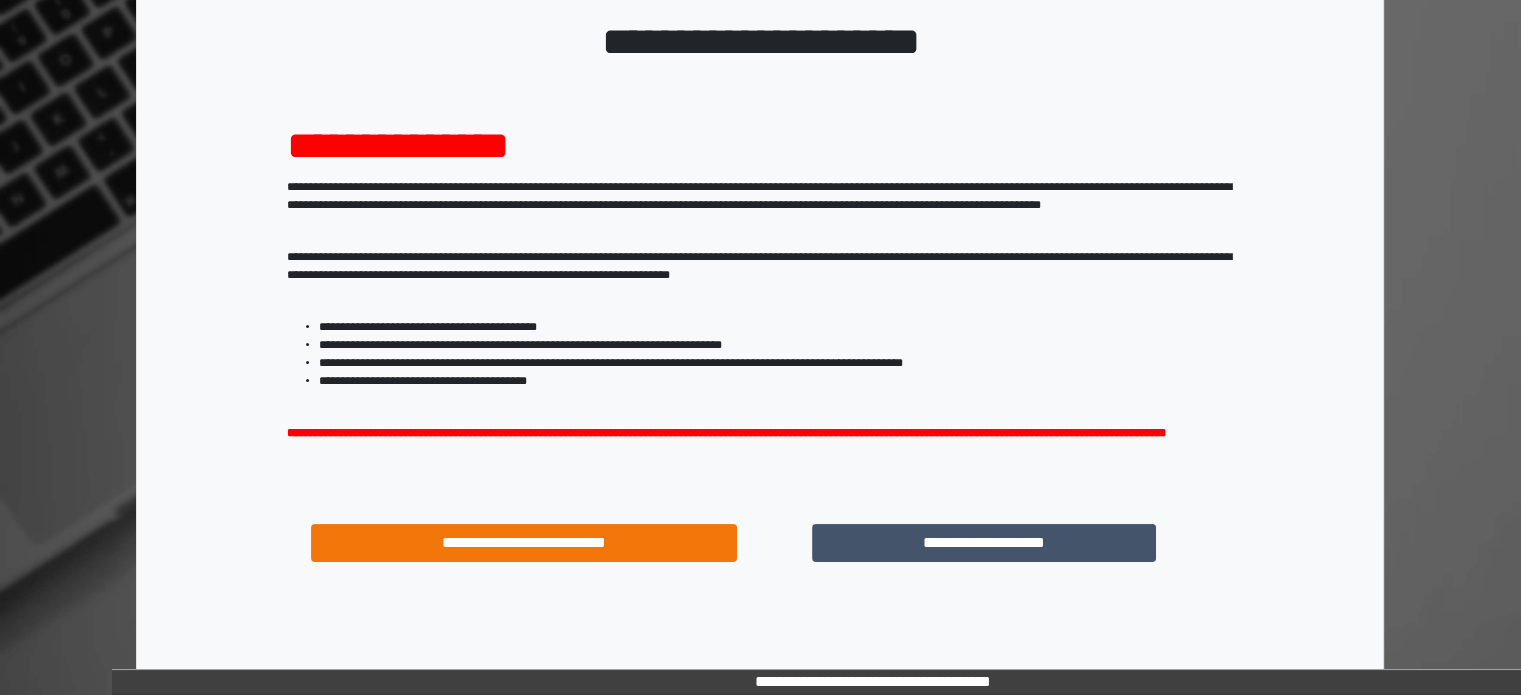 scroll, scrollTop: 214, scrollLeft: 0, axis: vertical 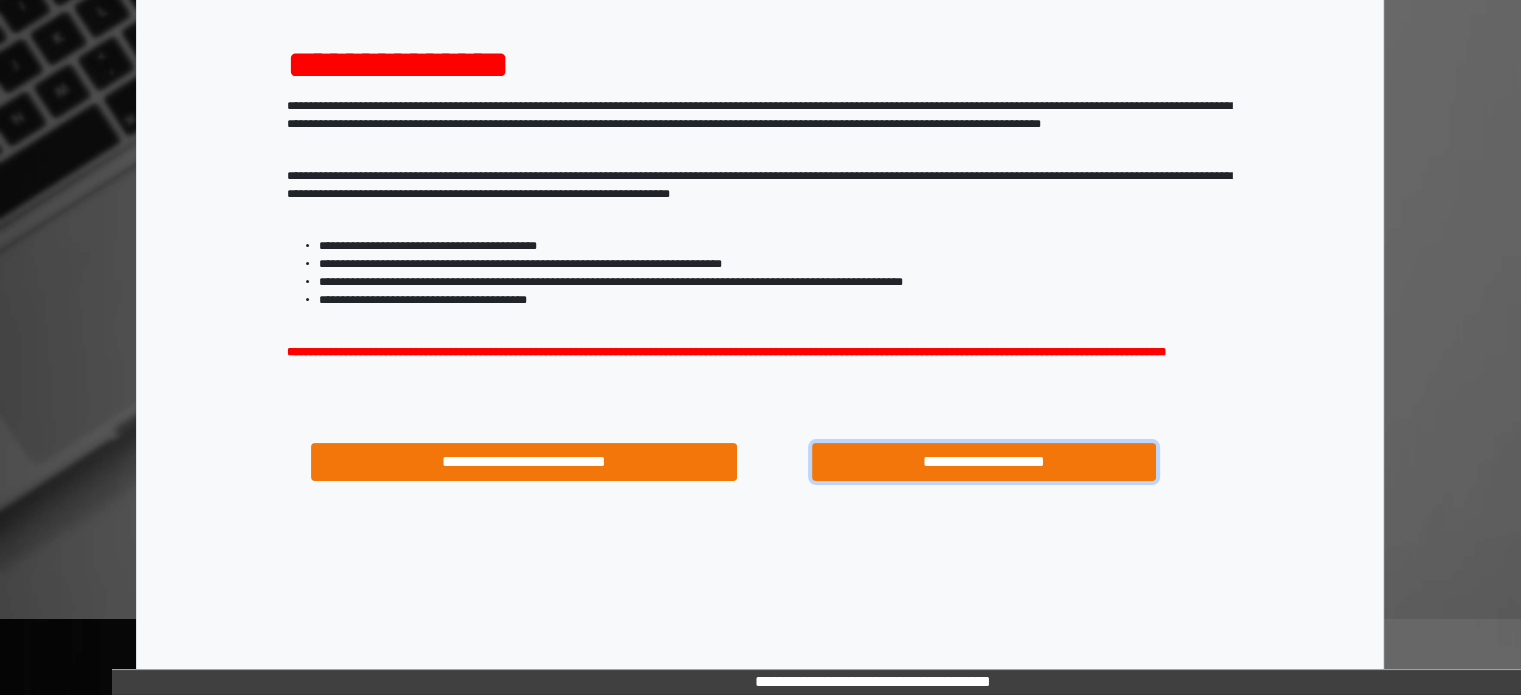 click on "**********" at bounding box center (984, 462) 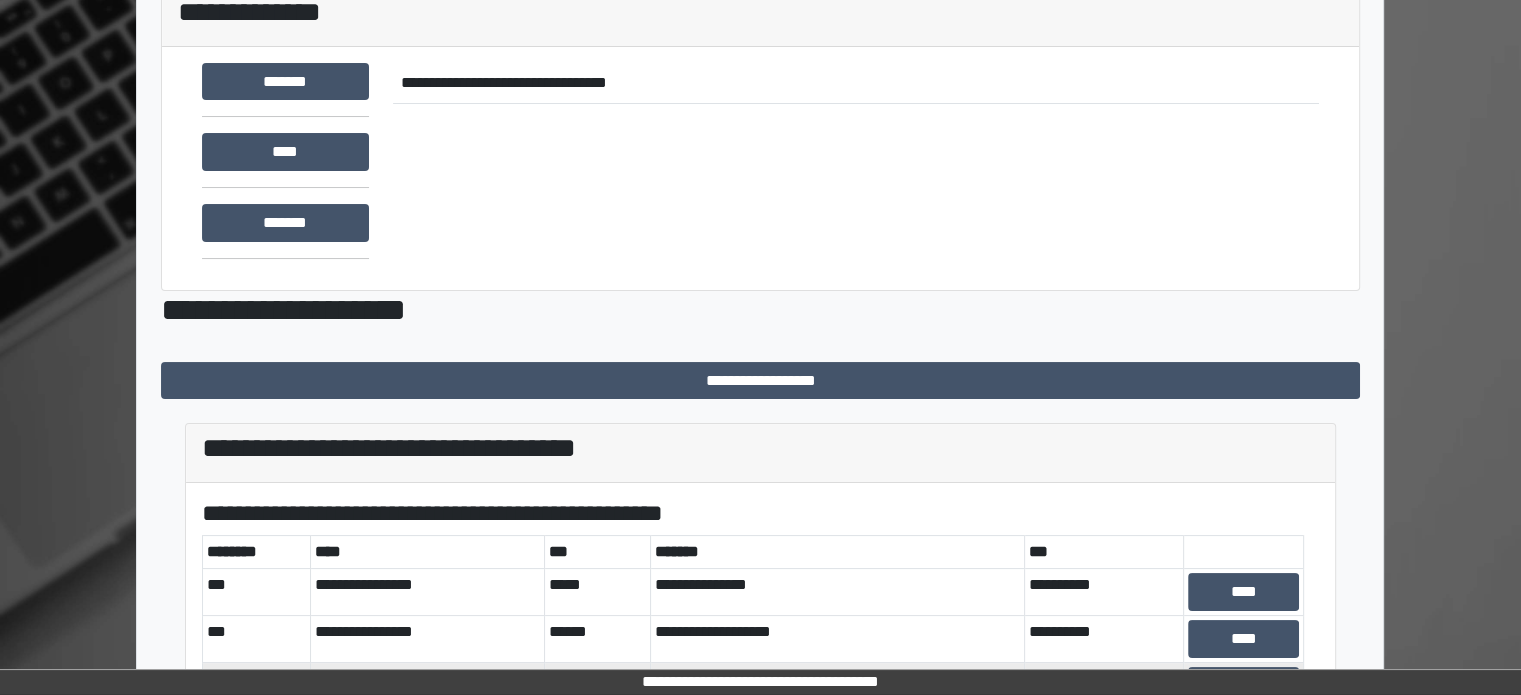 scroll, scrollTop: 400, scrollLeft: 0, axis: vertical 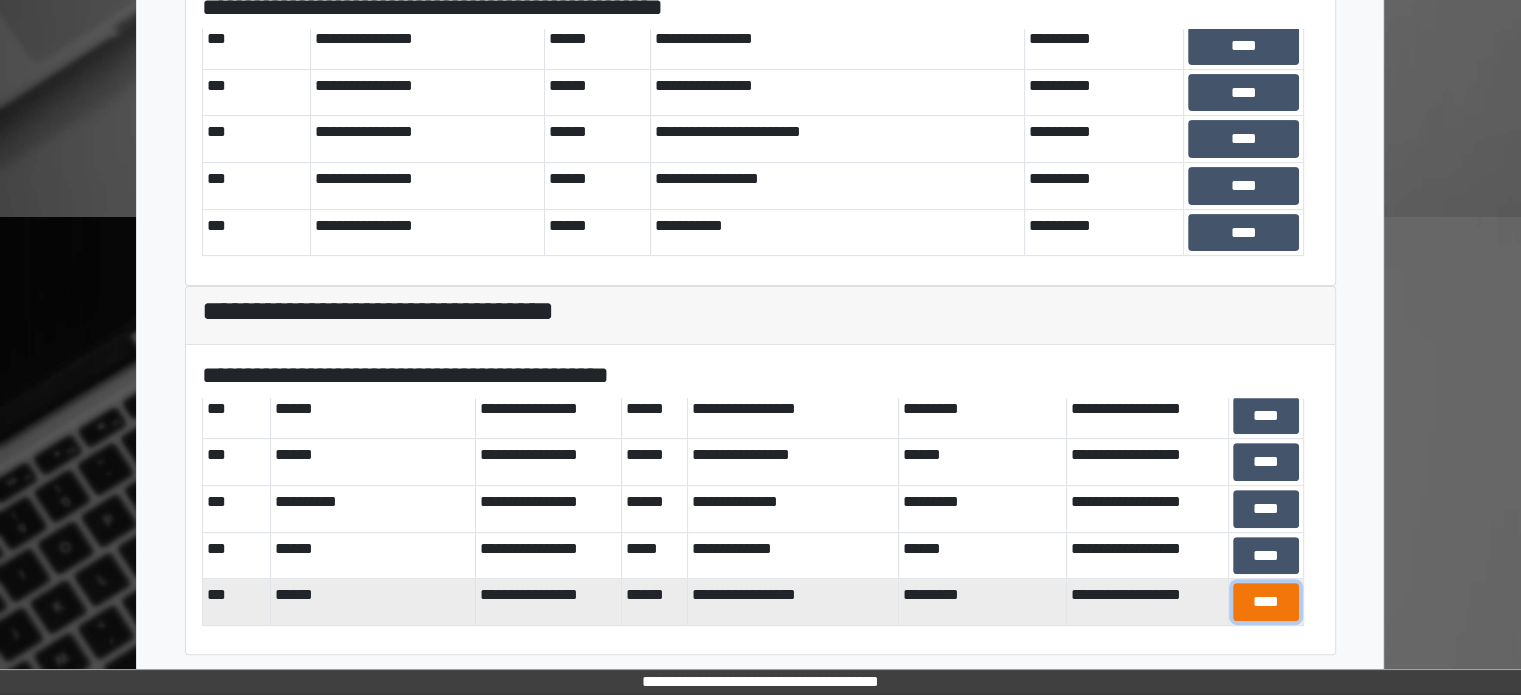 click on "****" at bounding box center [1266, 602] 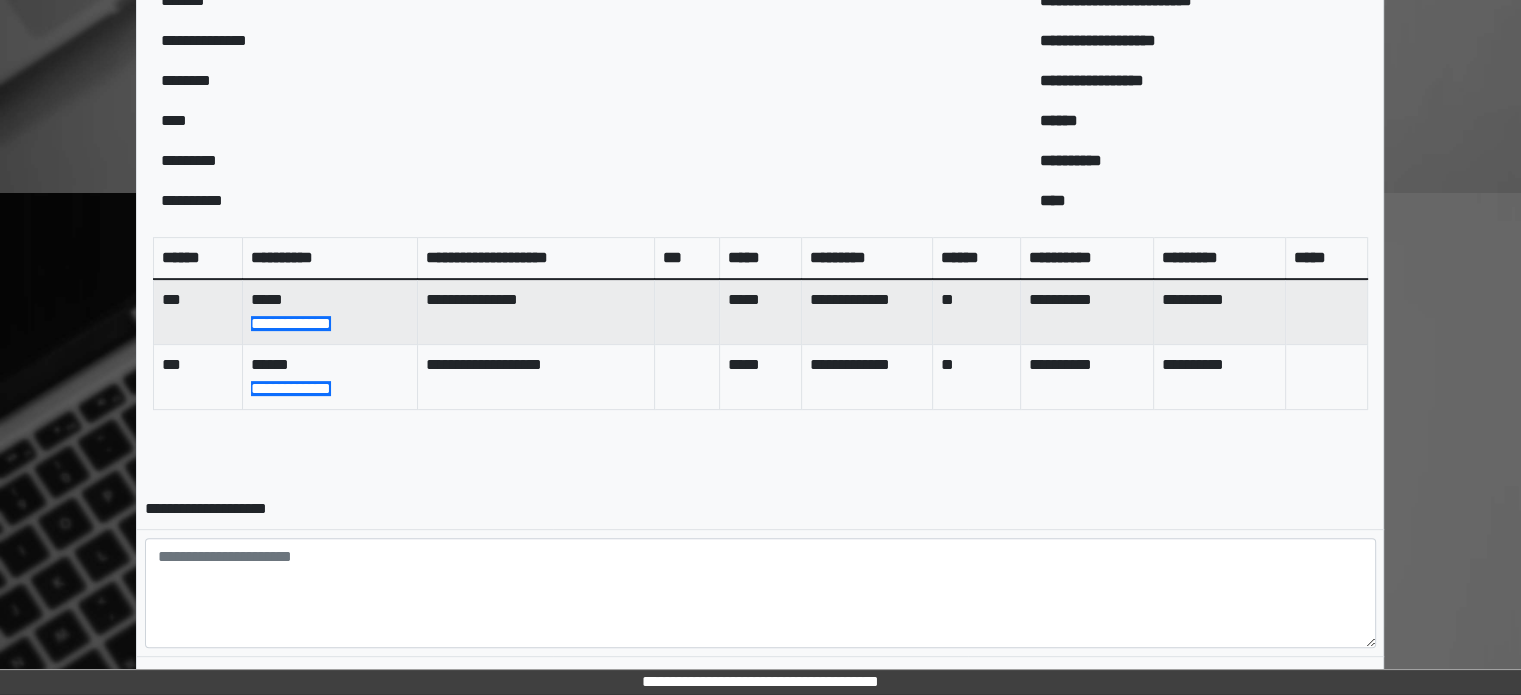 scroll, scrollTop: 753, scrollLeft: 0, axis: vertical 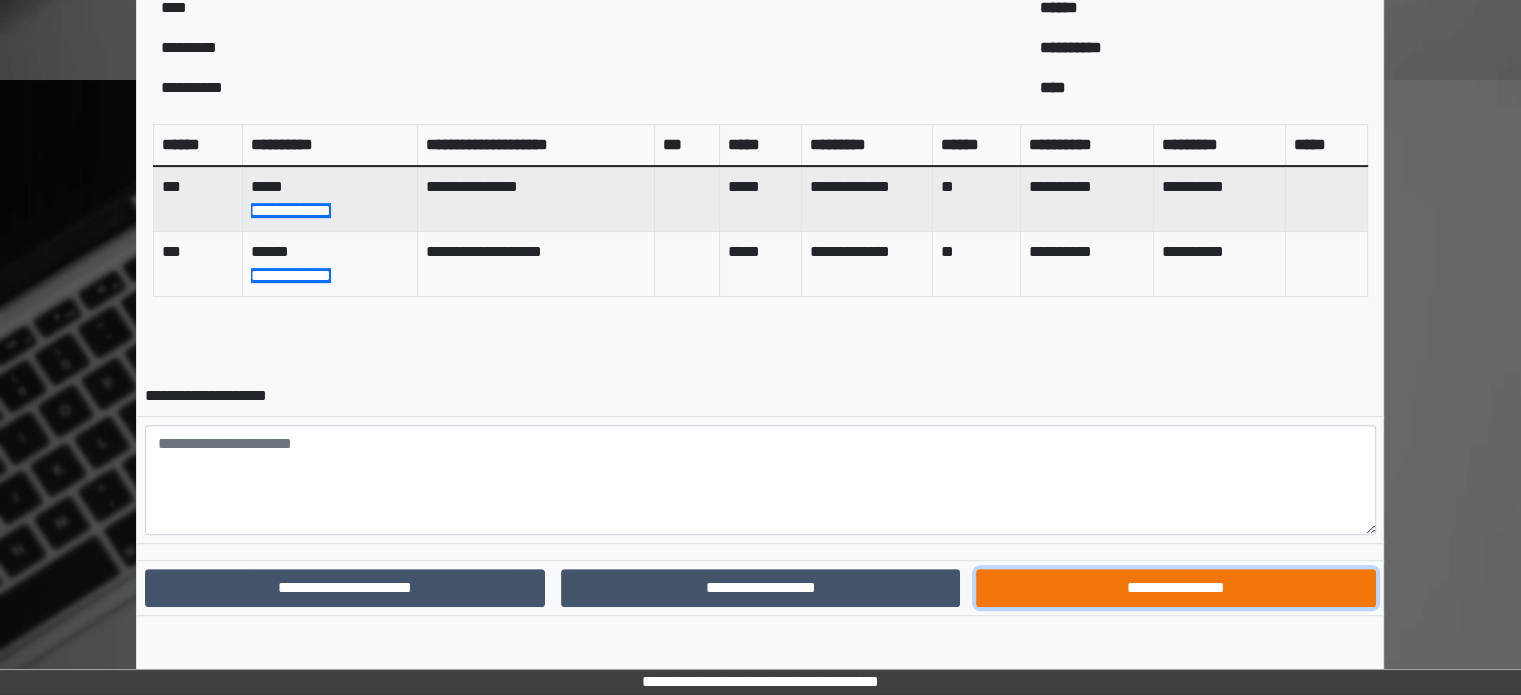 click on "**********" at bounding box center (1175, 588) 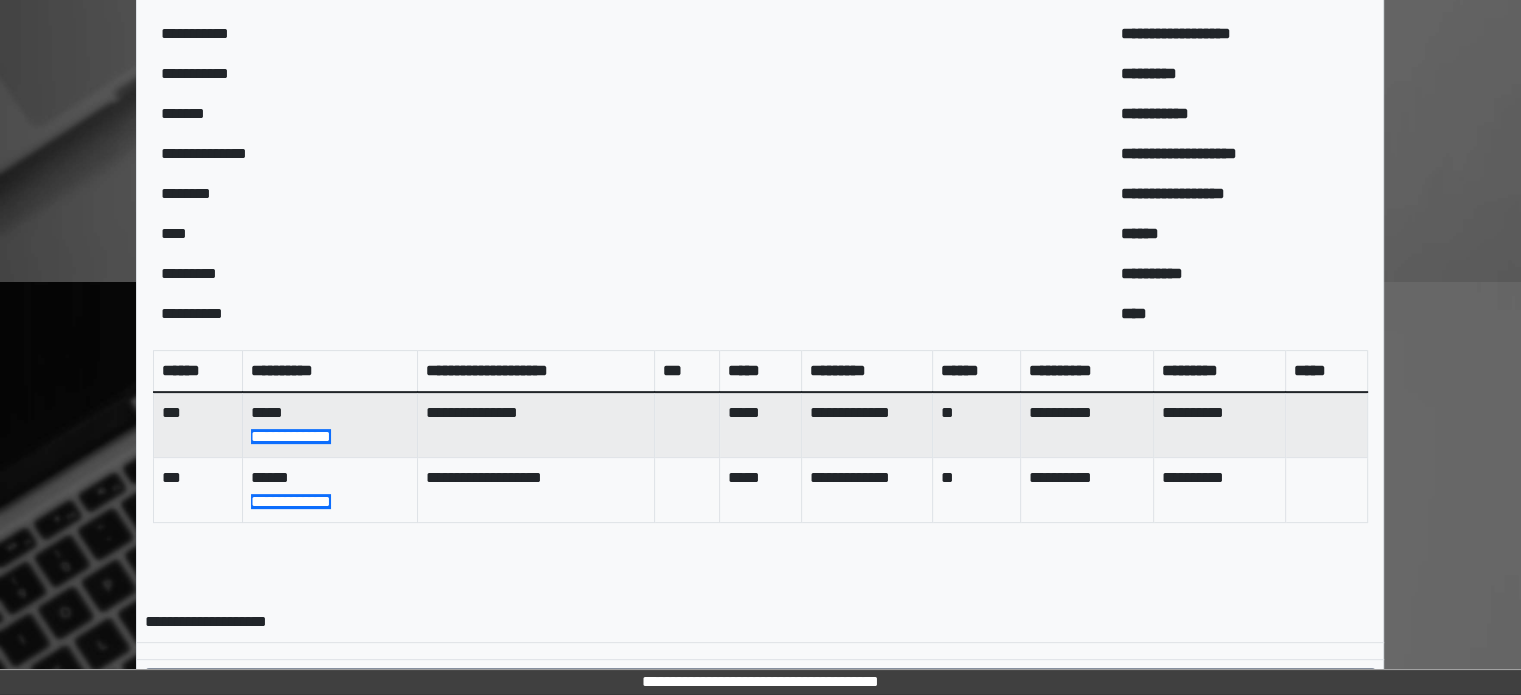 scroll, scrollTop: 651, scrollLeft: 0, axis: vertical 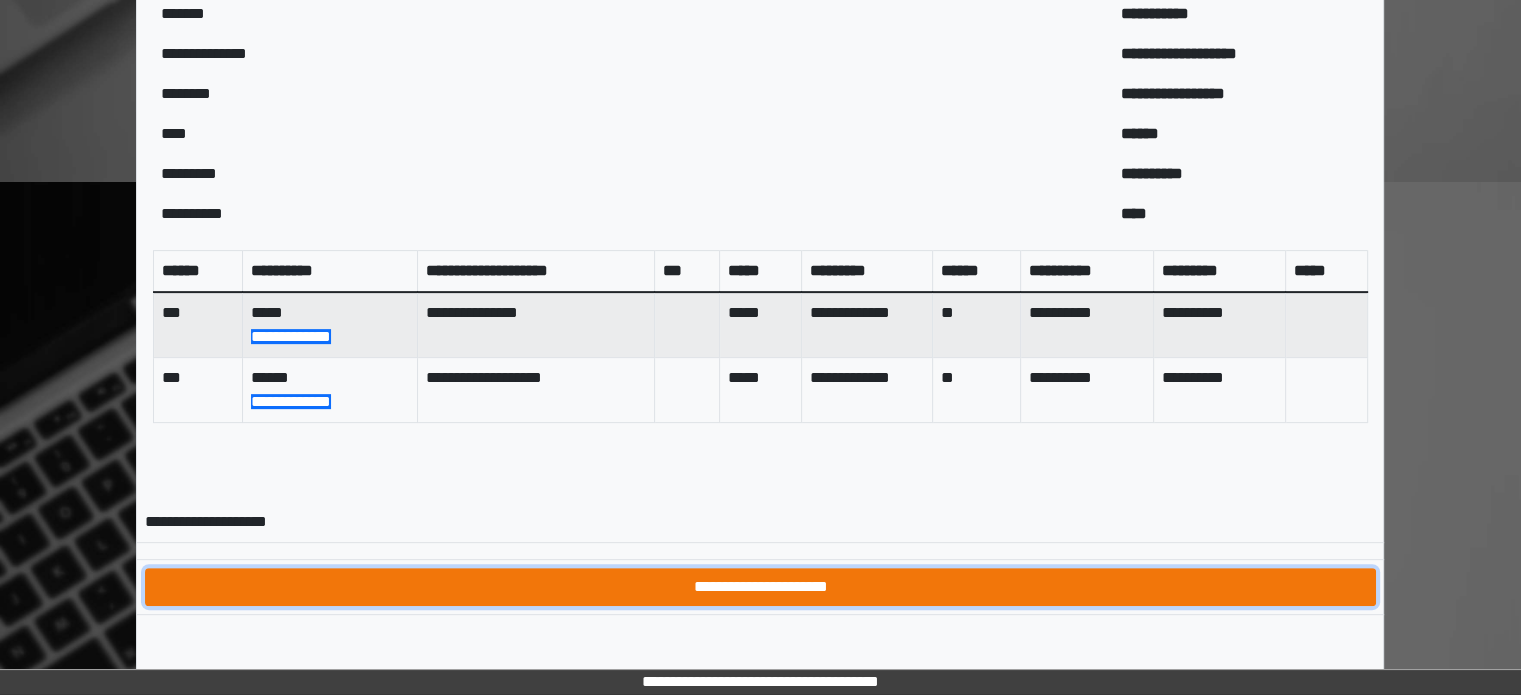 click on "**********" at bounding box center (760, 587) 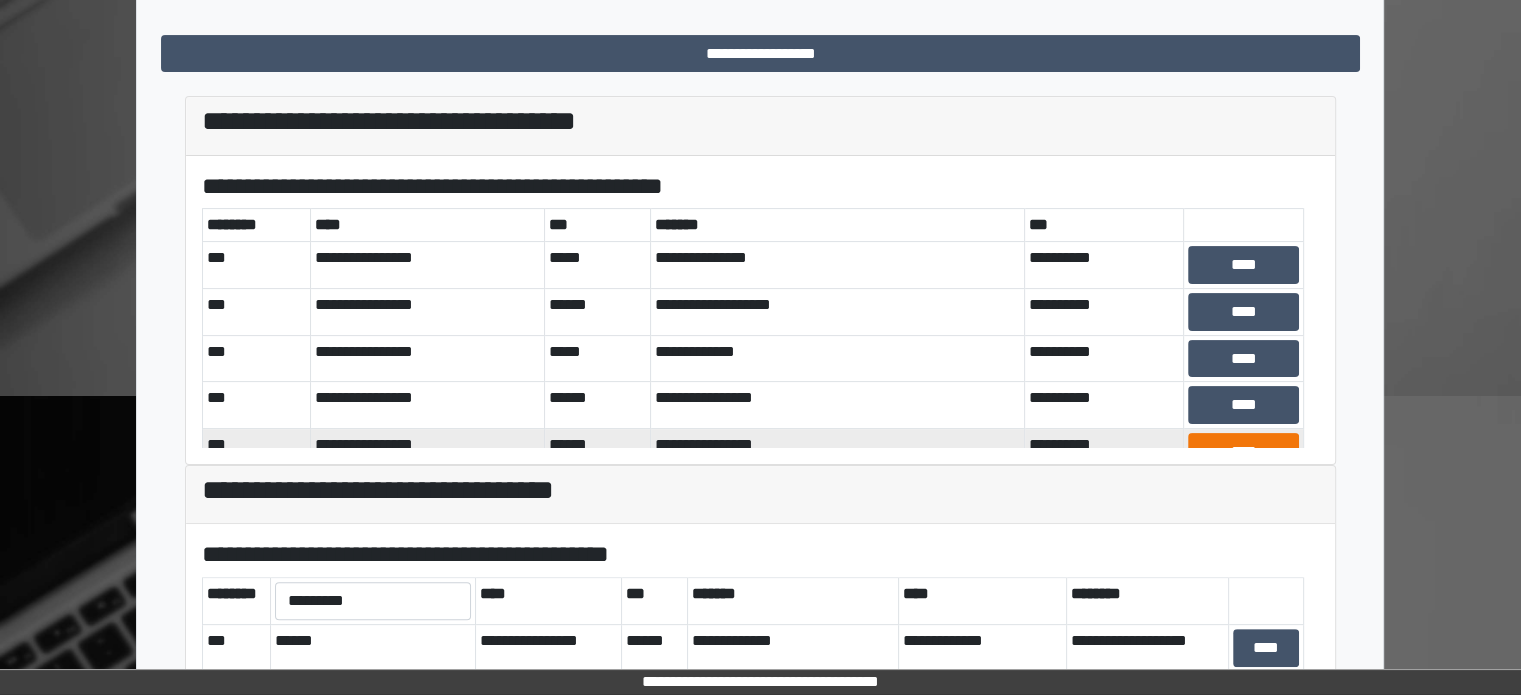 scroll, scrollTop: 400, scrollLeft: 0, axis: vertical 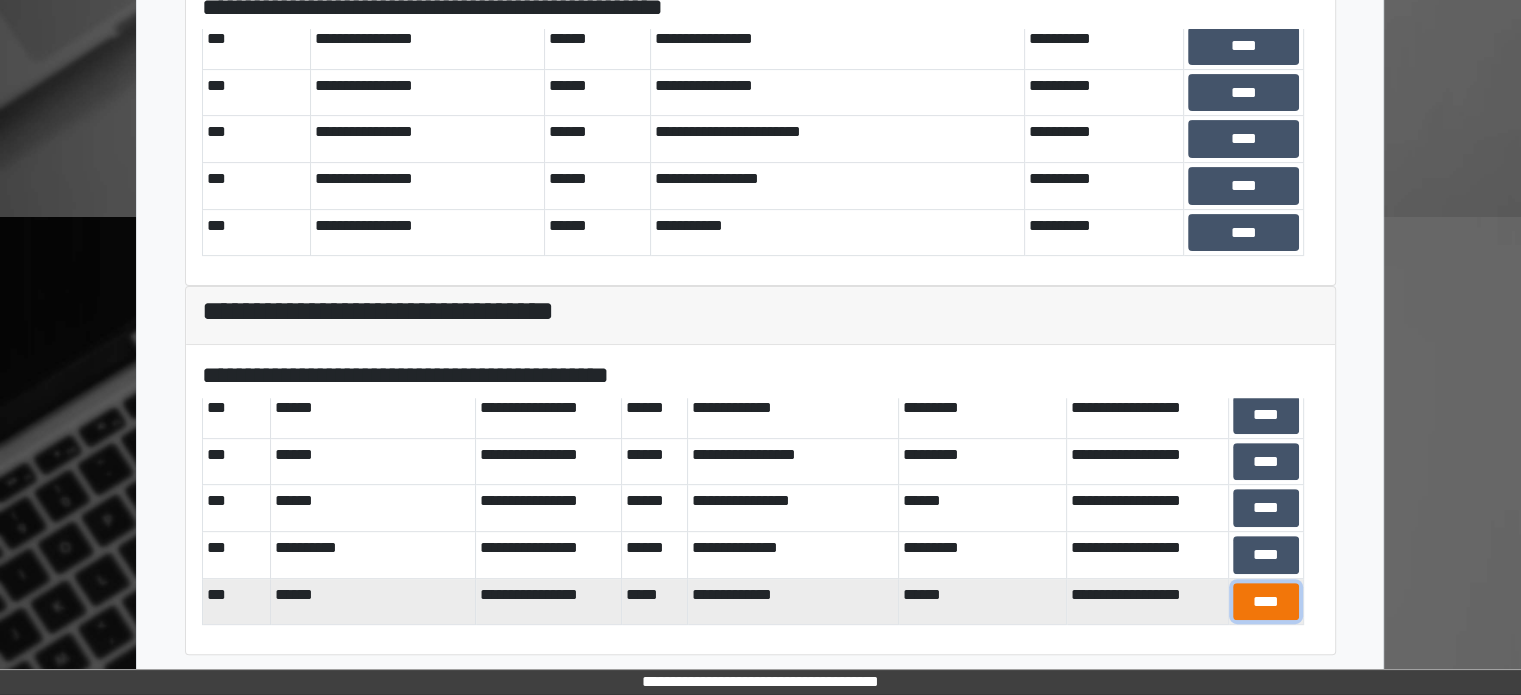 click on "****" at bounding box center [1266, 602] 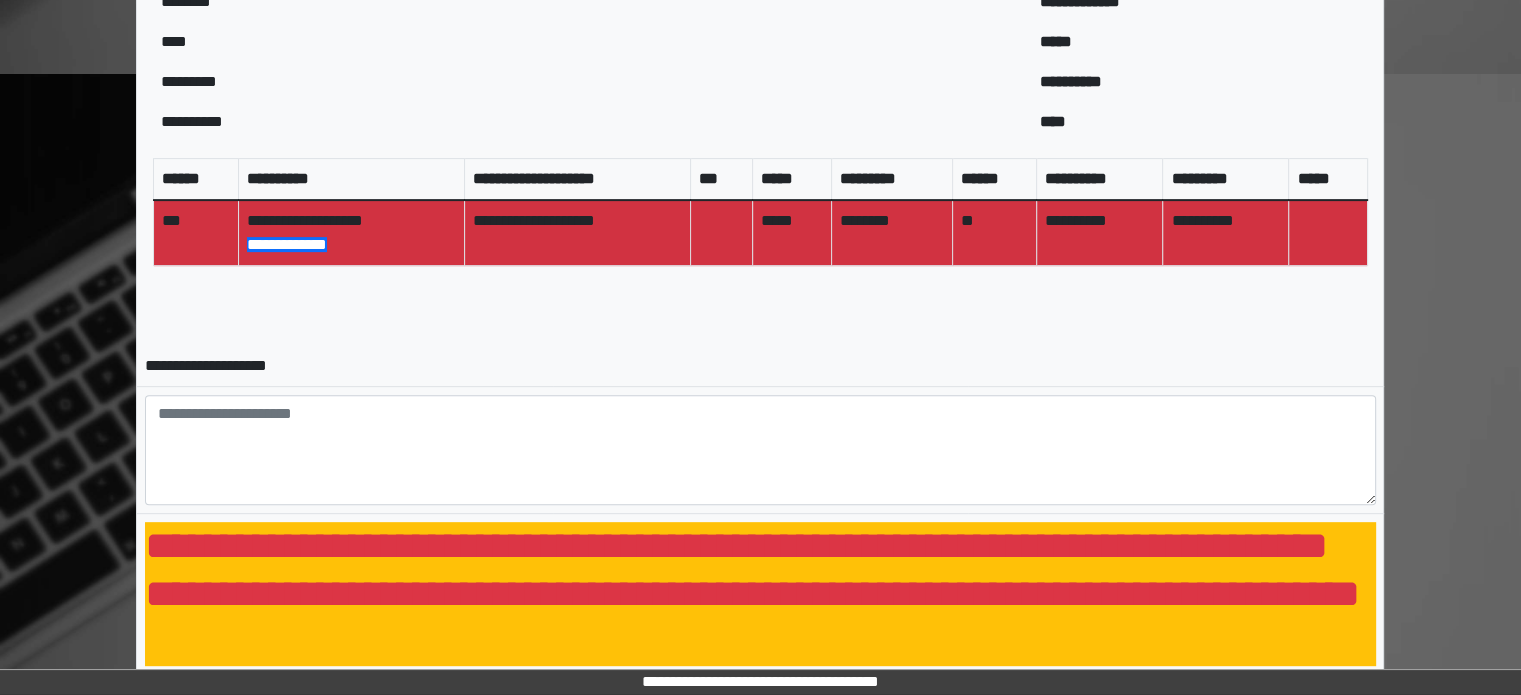 scroll, scrollTop: 880, scrollLeft: 0, axis: vertical 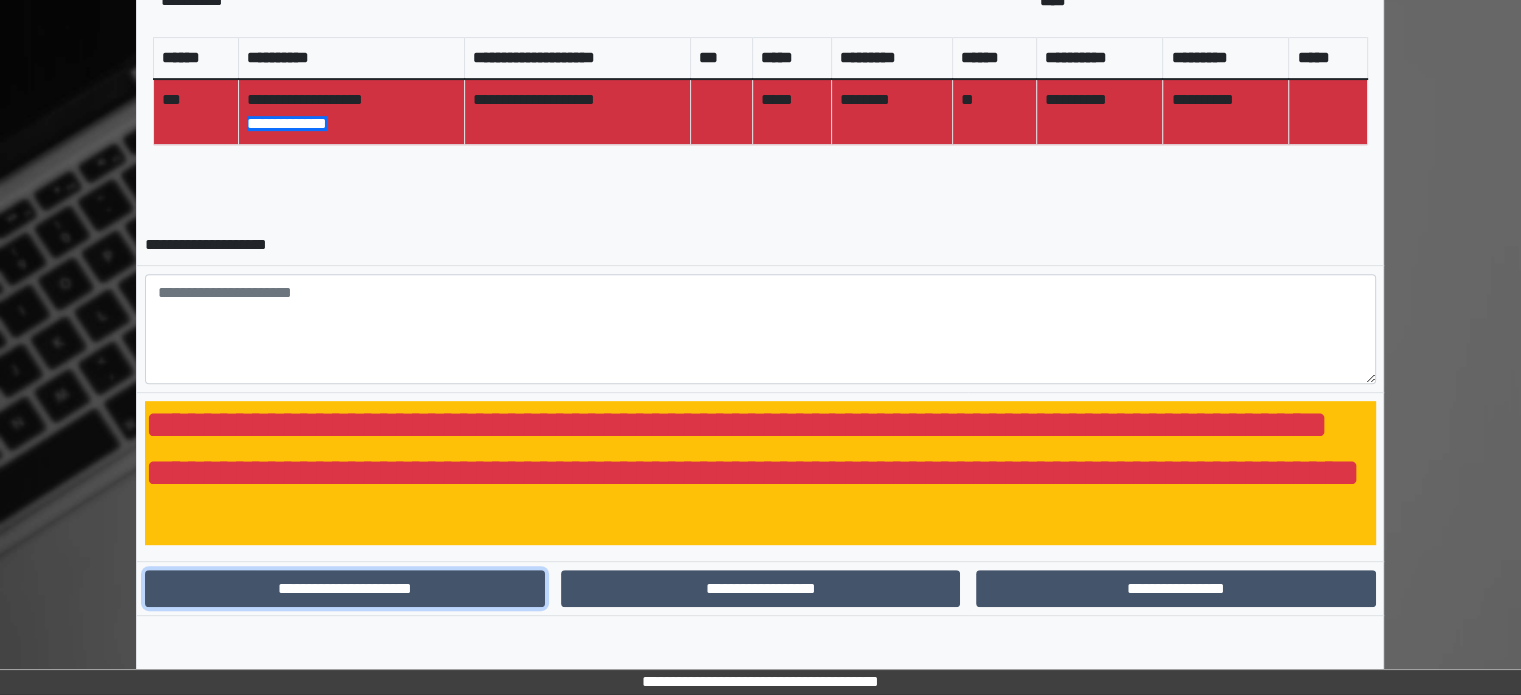 click on "**********" at bounding box center (344, 589) 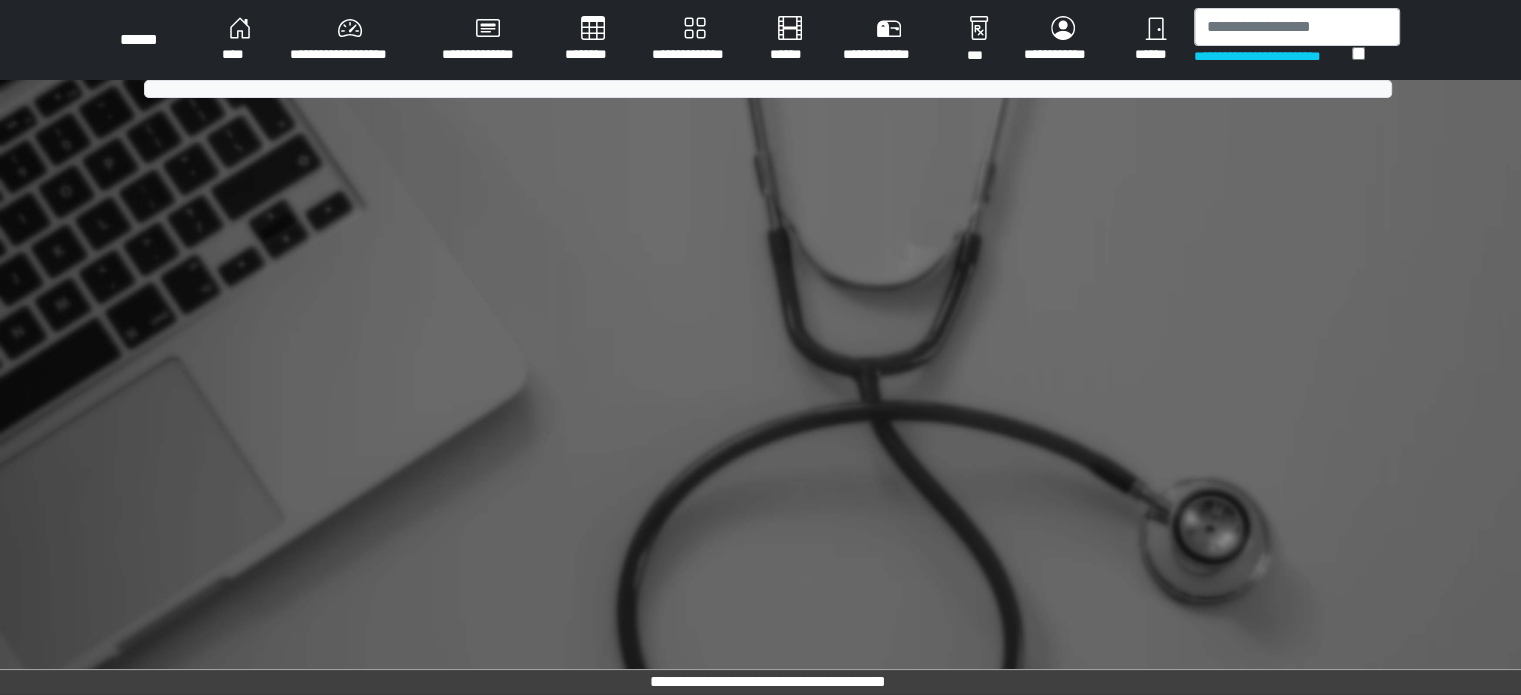 scroll, scrollTop: 0, scrollLeft: 0, axis: both 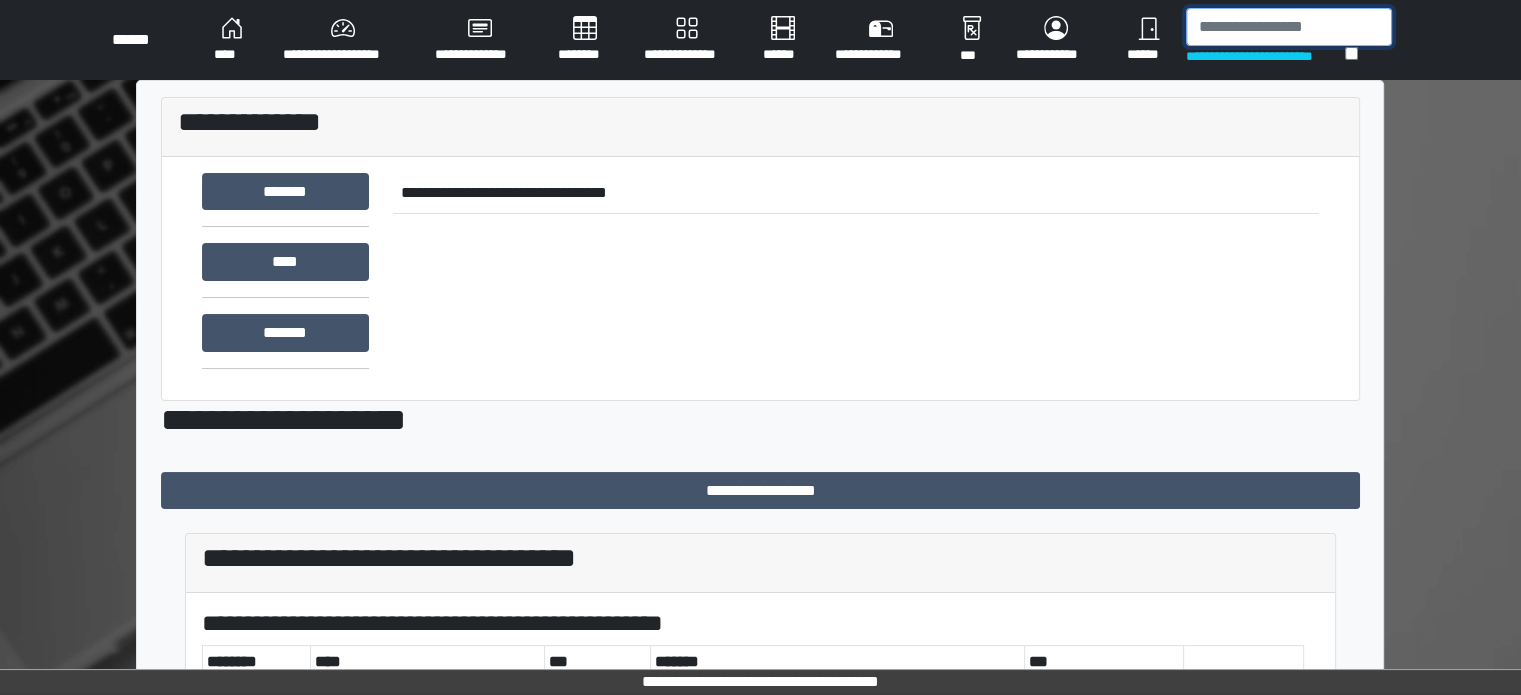 click at bounding box center [1289, 27] 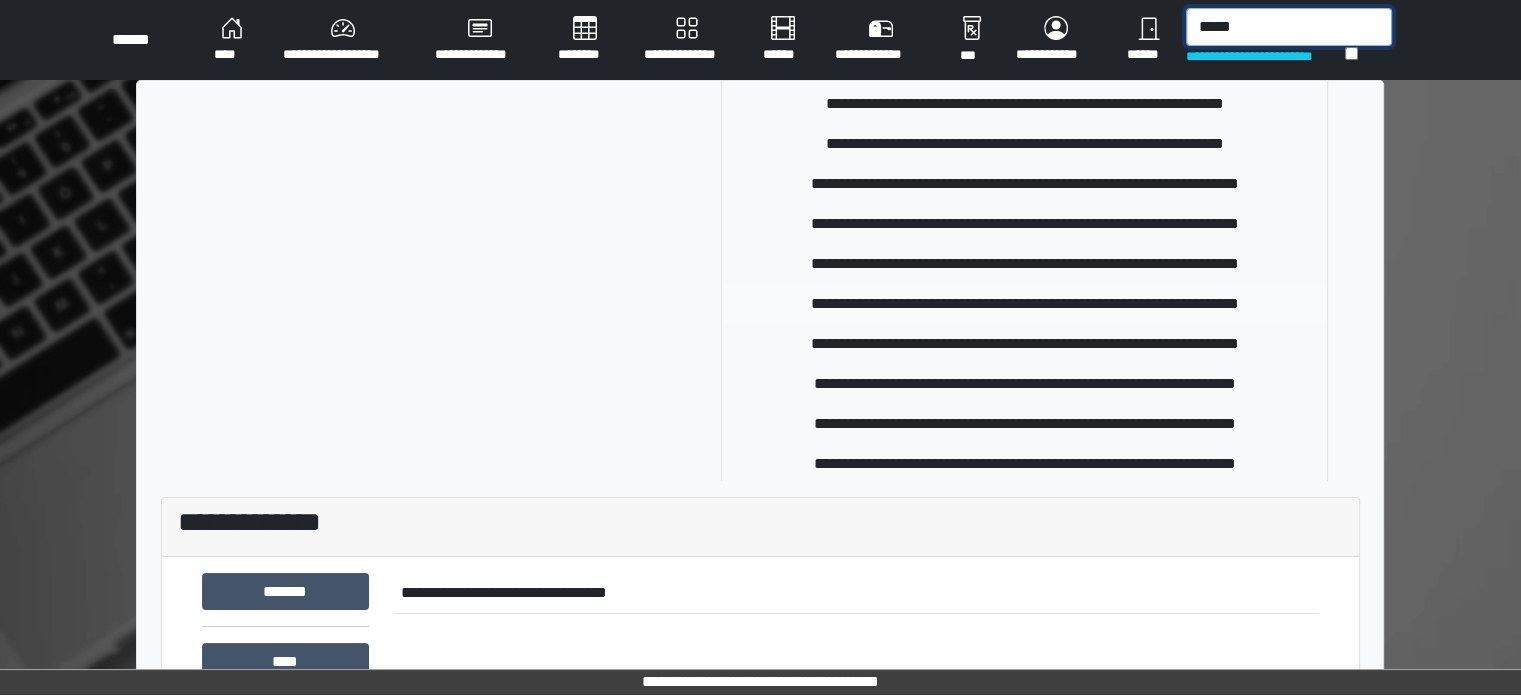 scroll, scrollTop: 370, scrollLeft: 0, axis: vertical 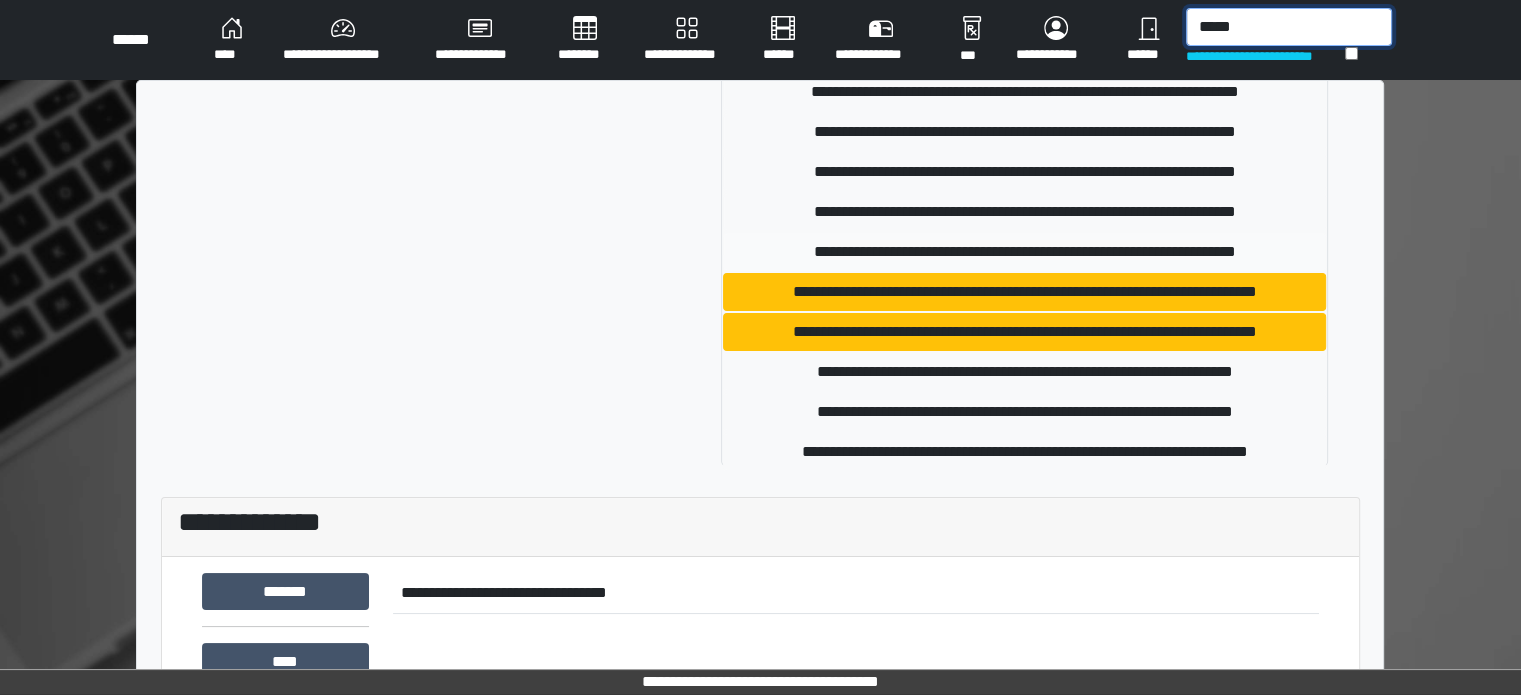type on "*****" 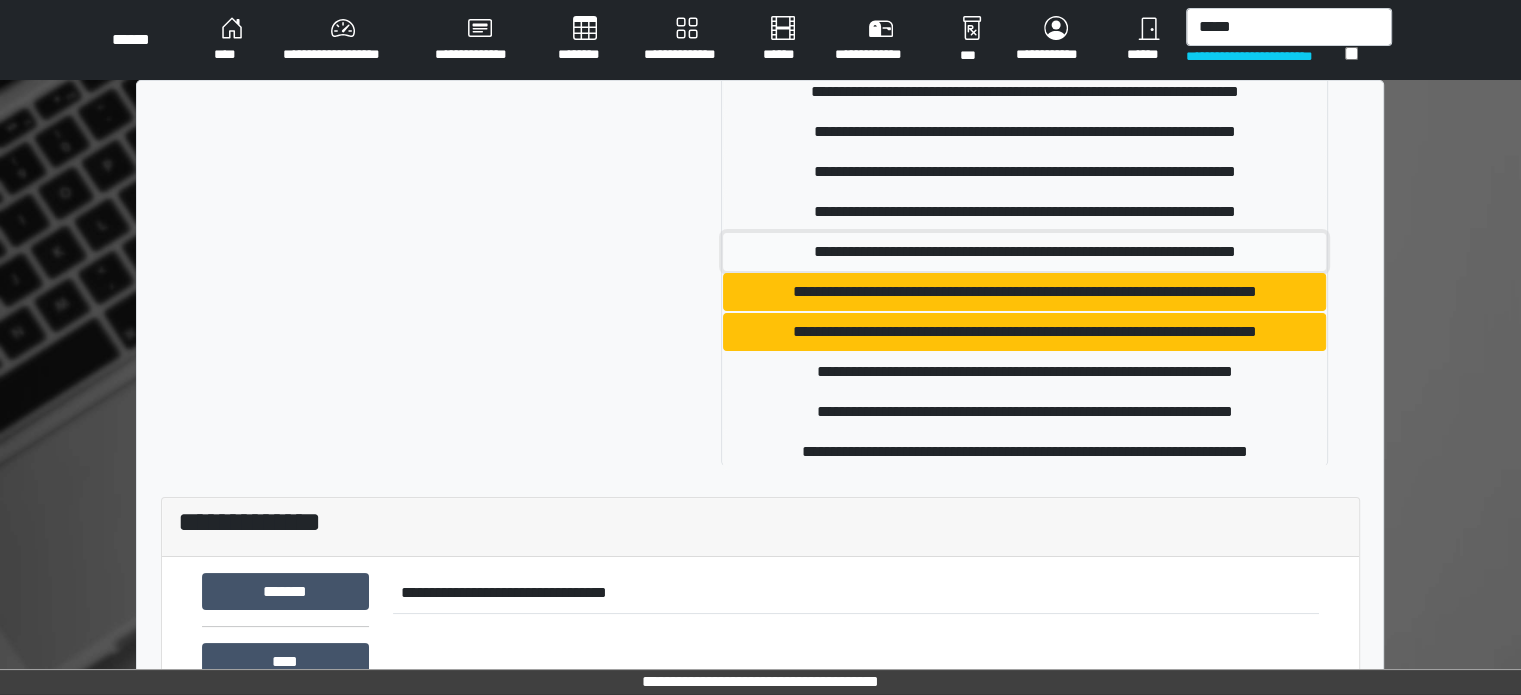 click on "**********" at bounding box center [1024, 252] 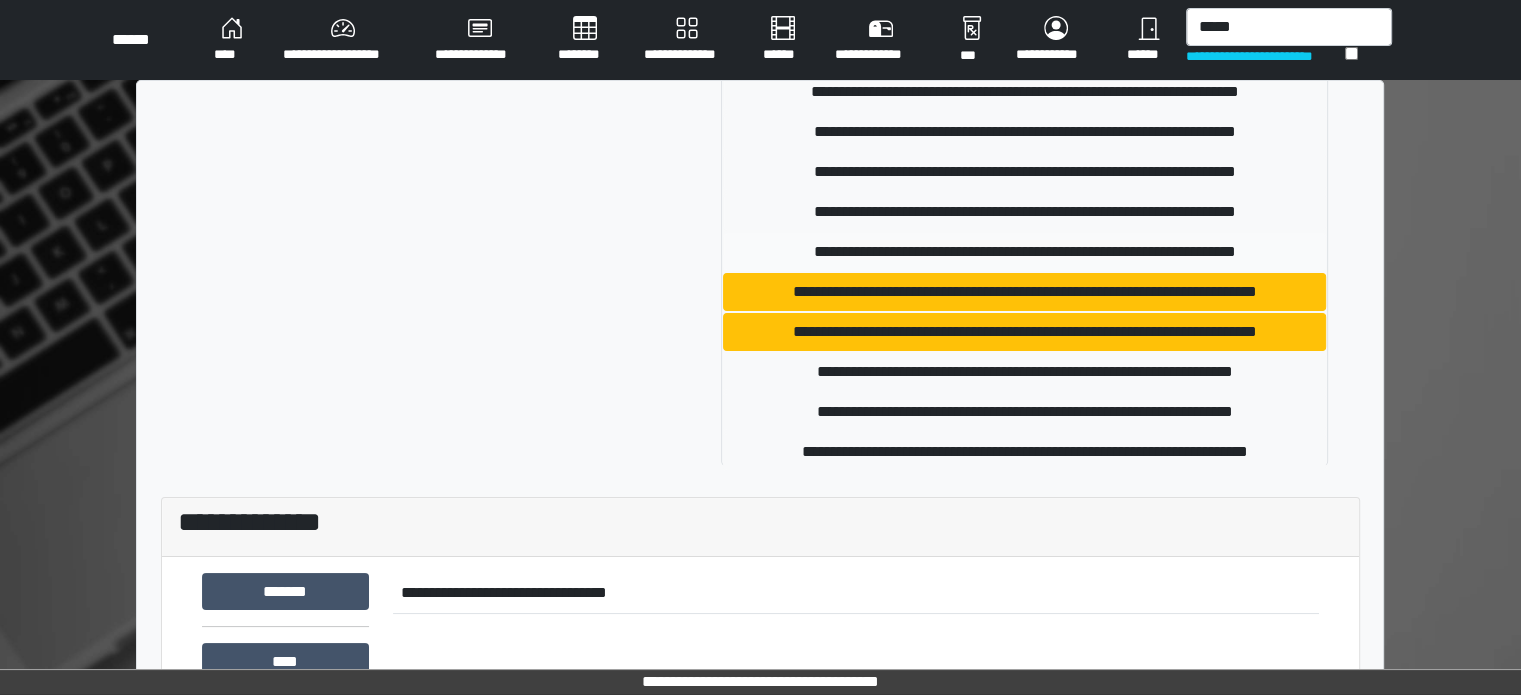 type 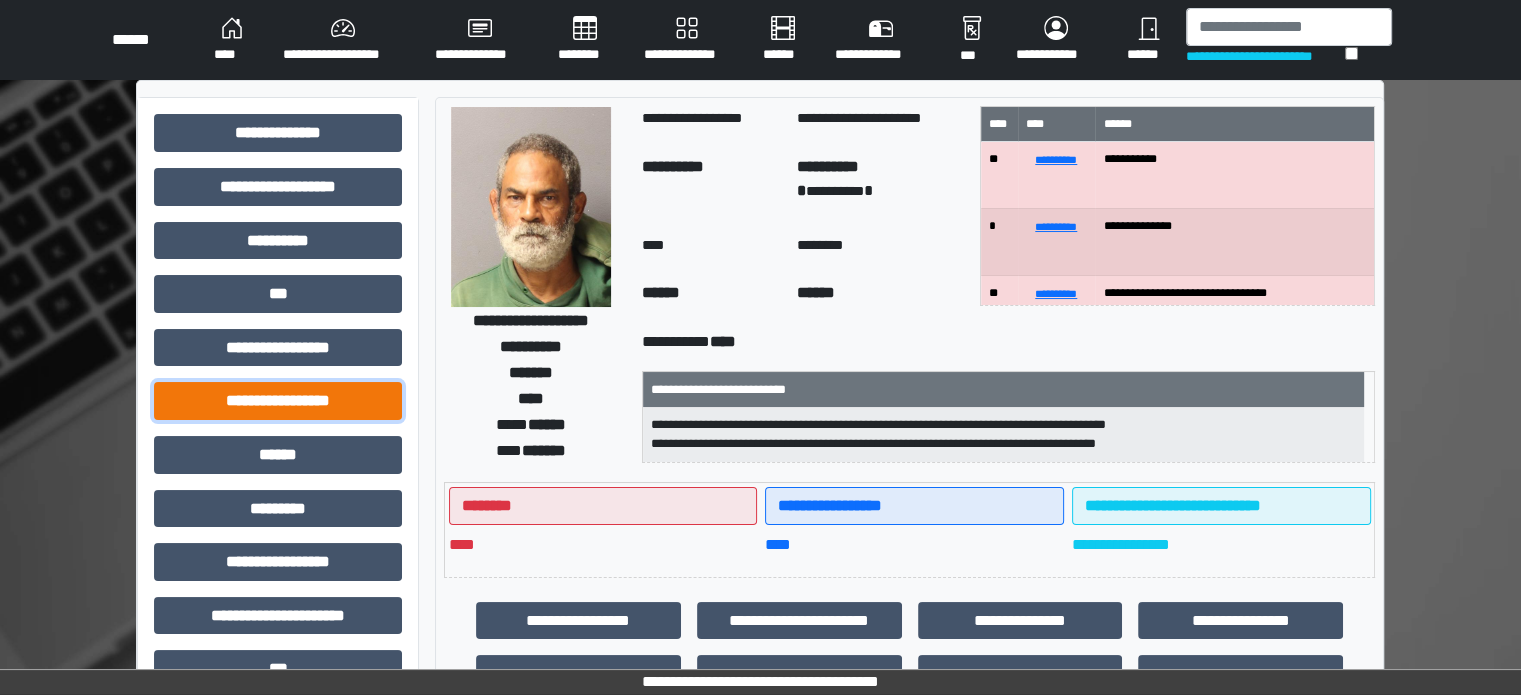 click on "**********" at bounding box center (278, 401) 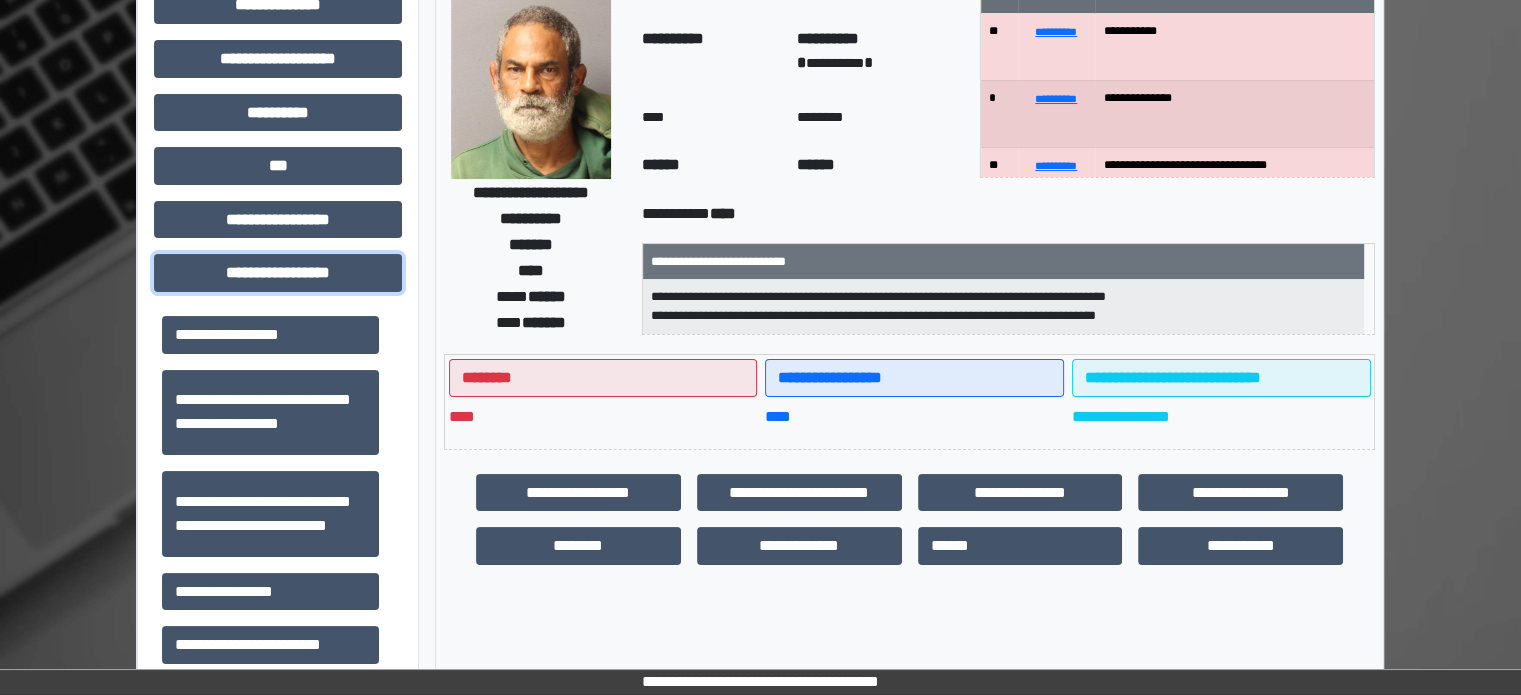 scroll, scrollTop: 200, scrollLeft: 0, axis: vertical 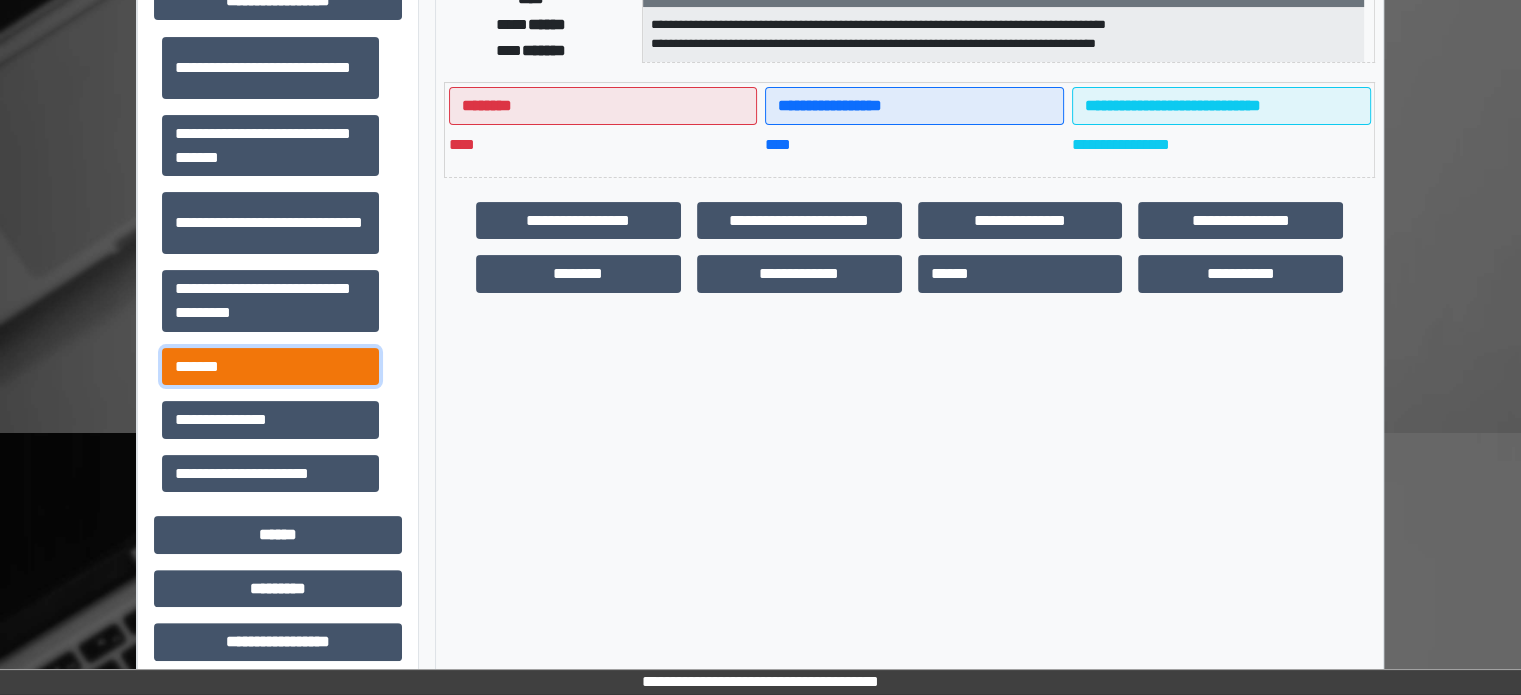 click on "*******" at bounding box center (270, 367) 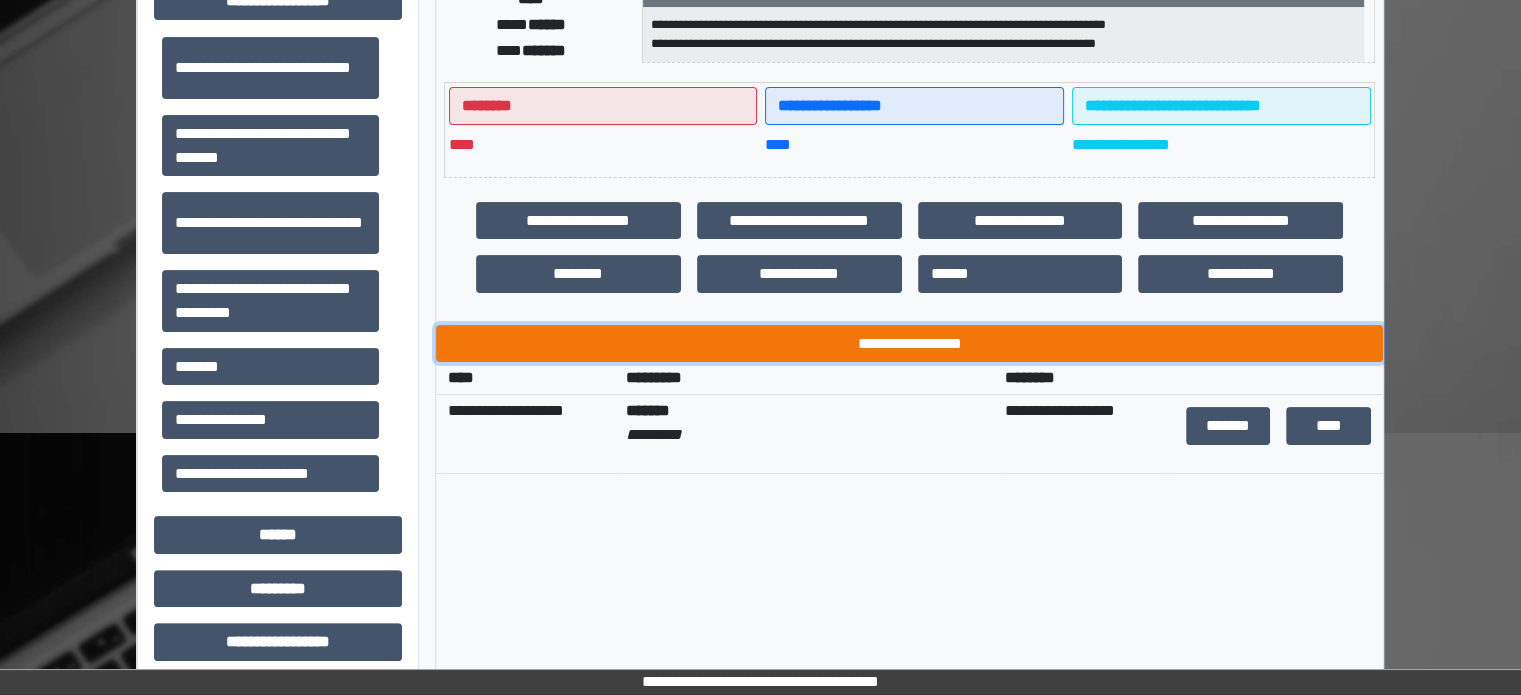 click on "**********" at bounding box center (909, 344) 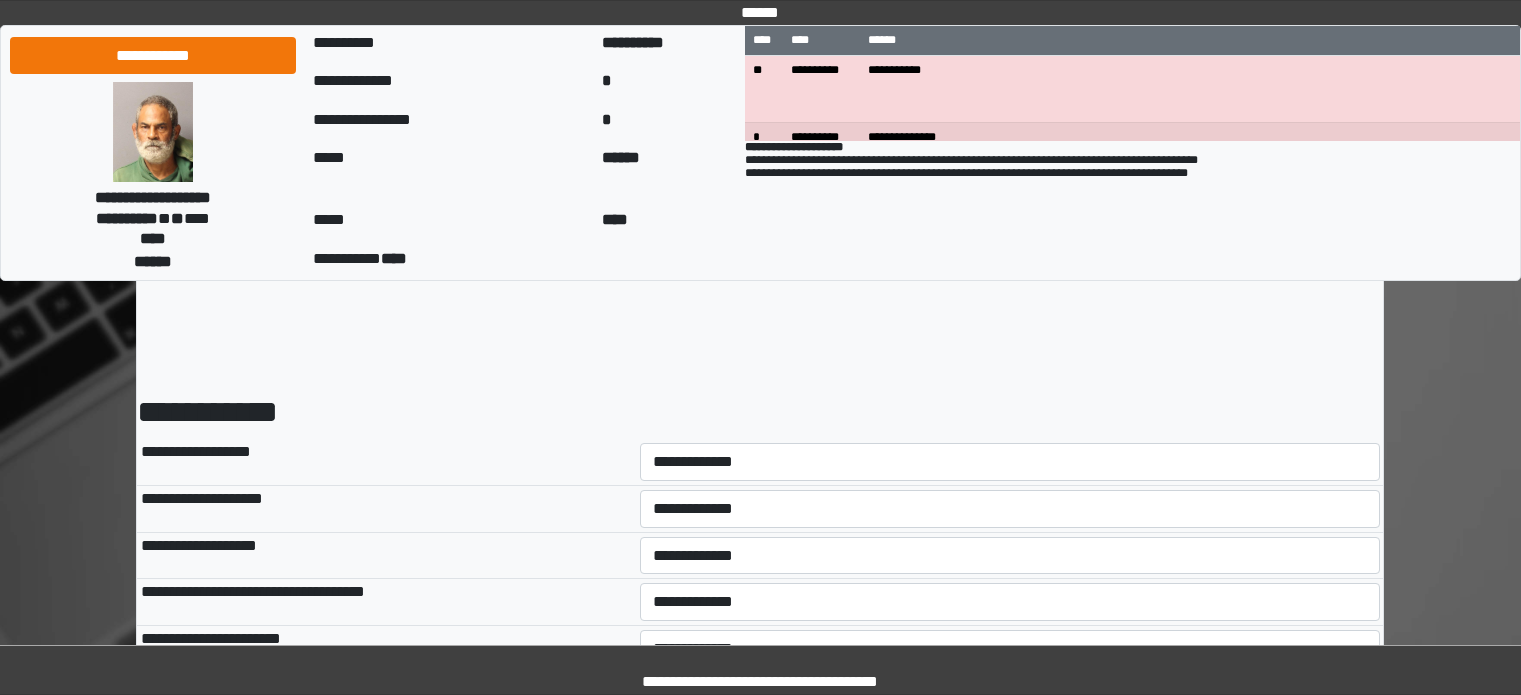 scroll, scrollTop: 0, scrollLeft: 0, axis: both 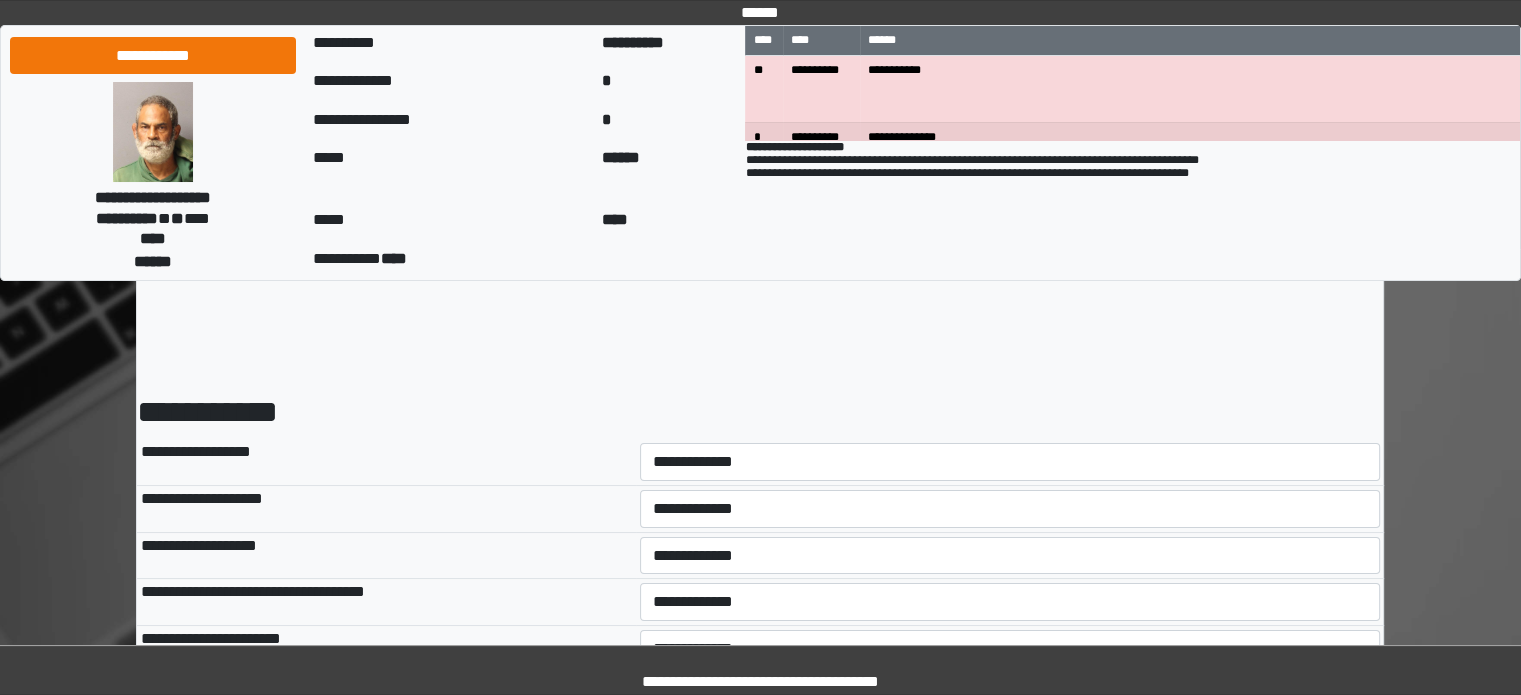 click on "**********" at bounding box center [1010, 462] 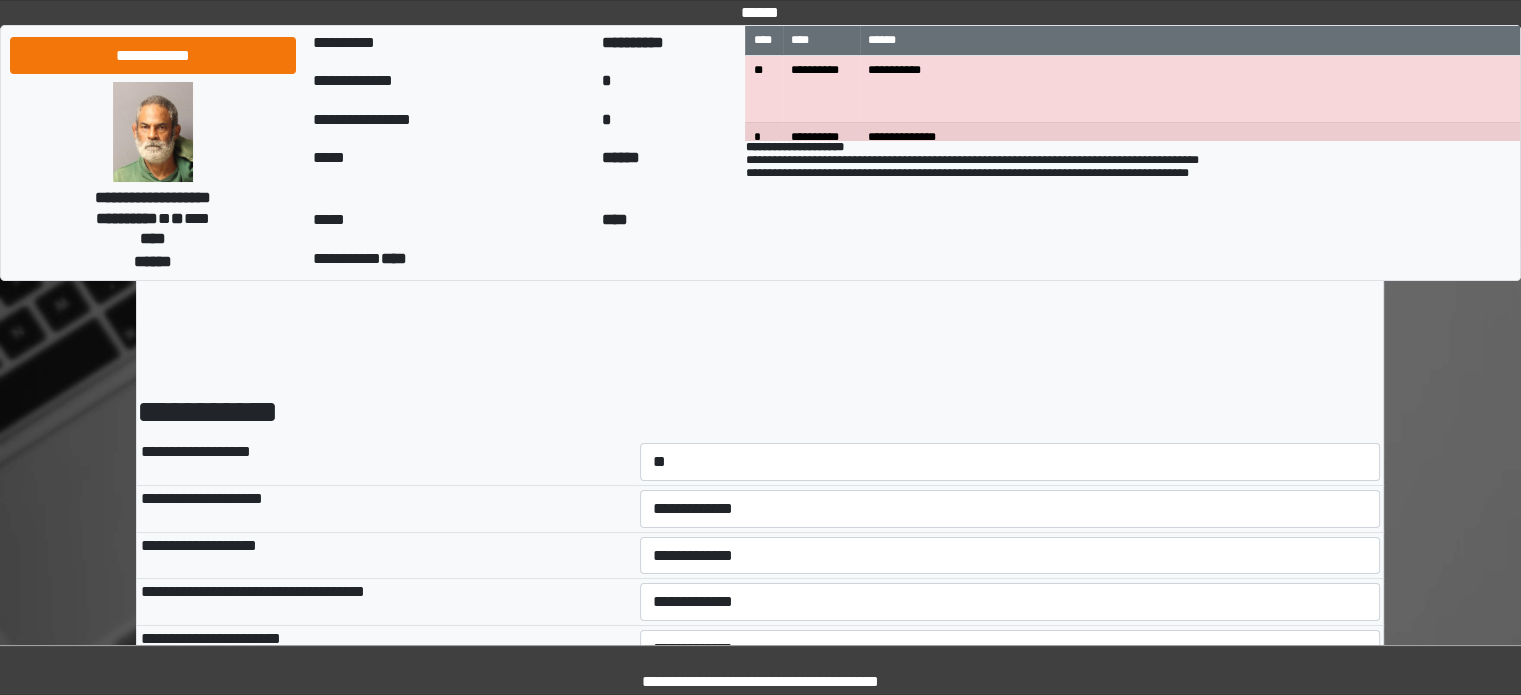 click on "**********" at bounding box center (1010, 462) 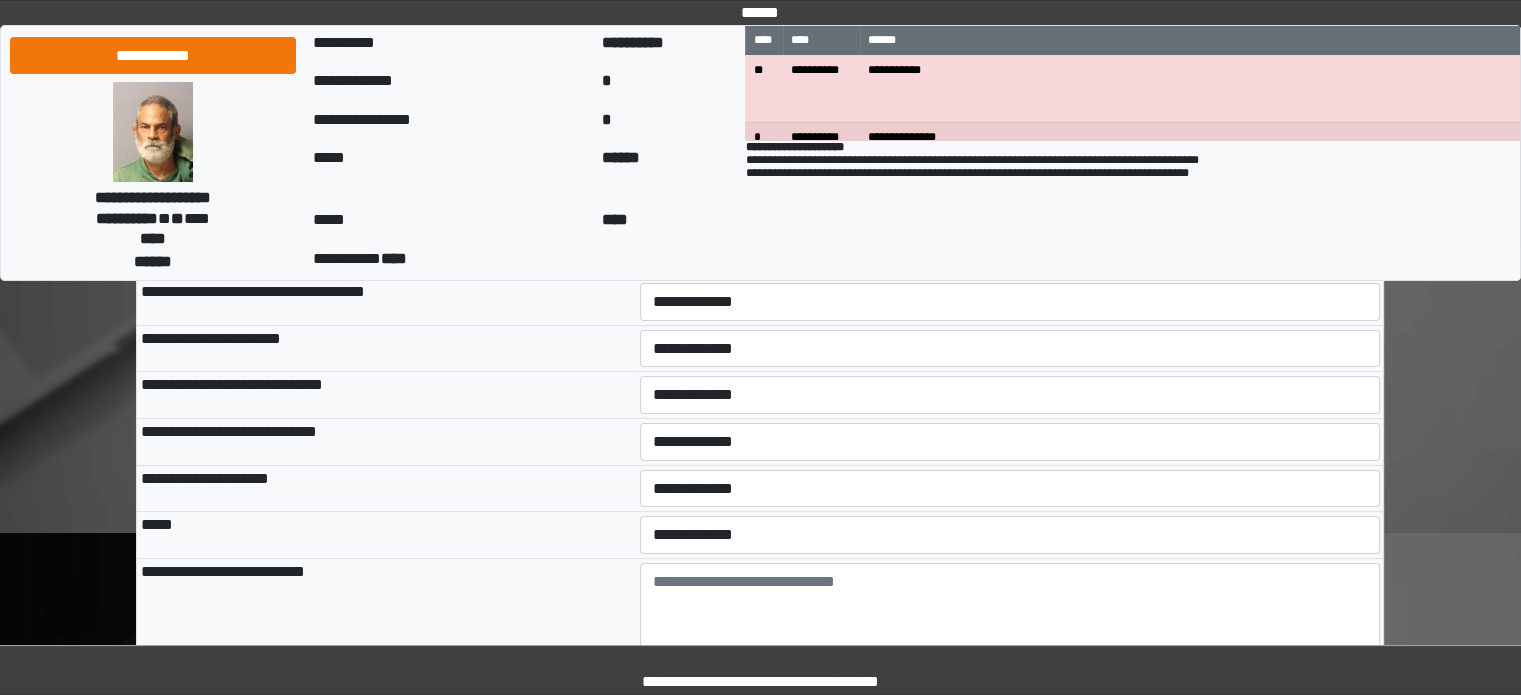 scroll, scrollTop: 400, scrollLeft: 0, axis: vertical 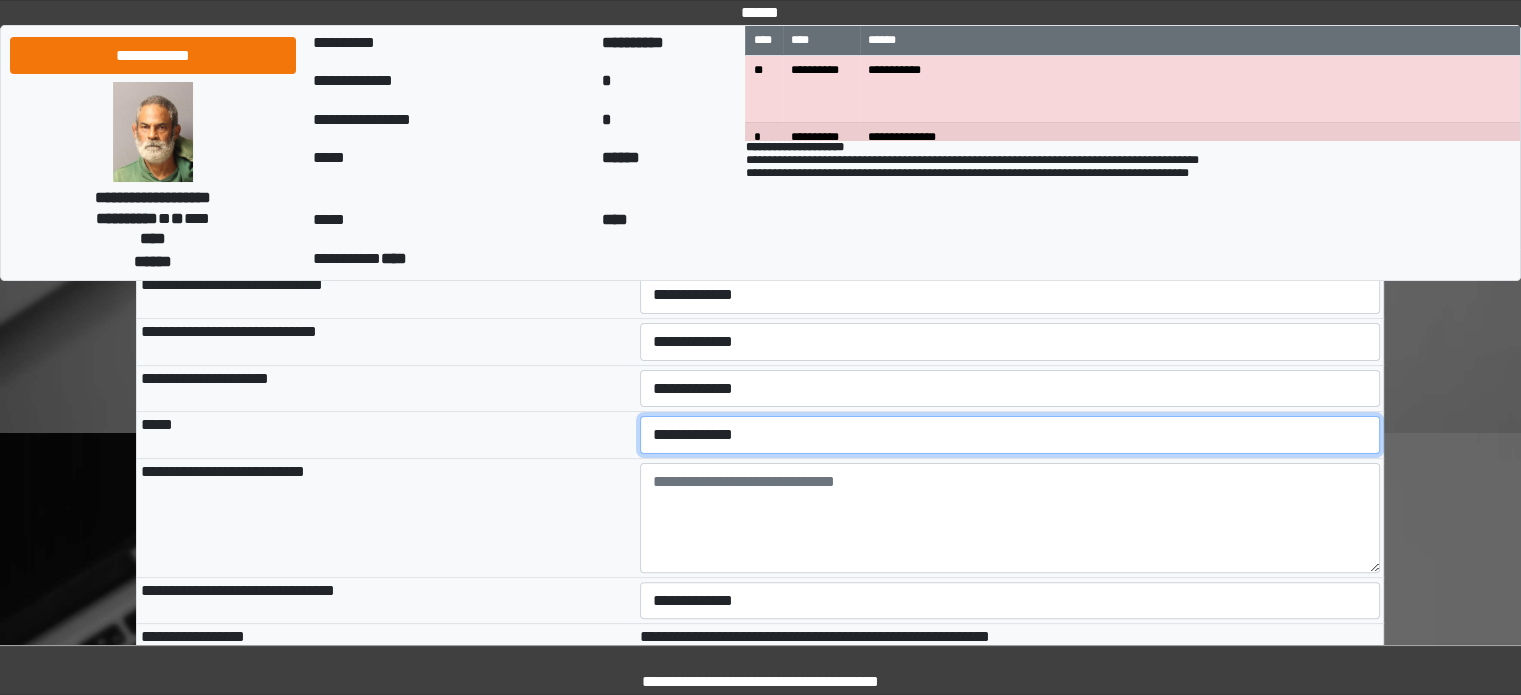 click on "**********" at bounding box center [1010, 435] 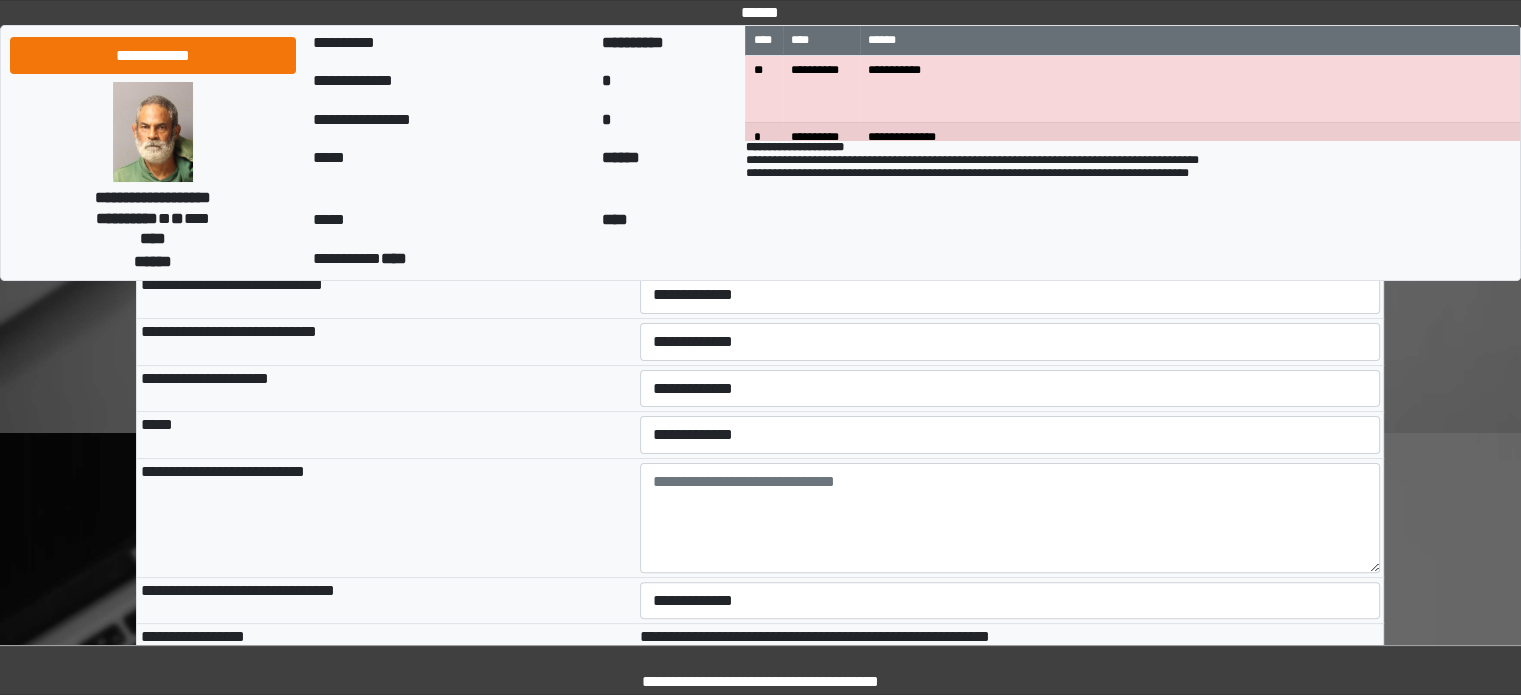click on "*****" at bounding box center (386, 435) 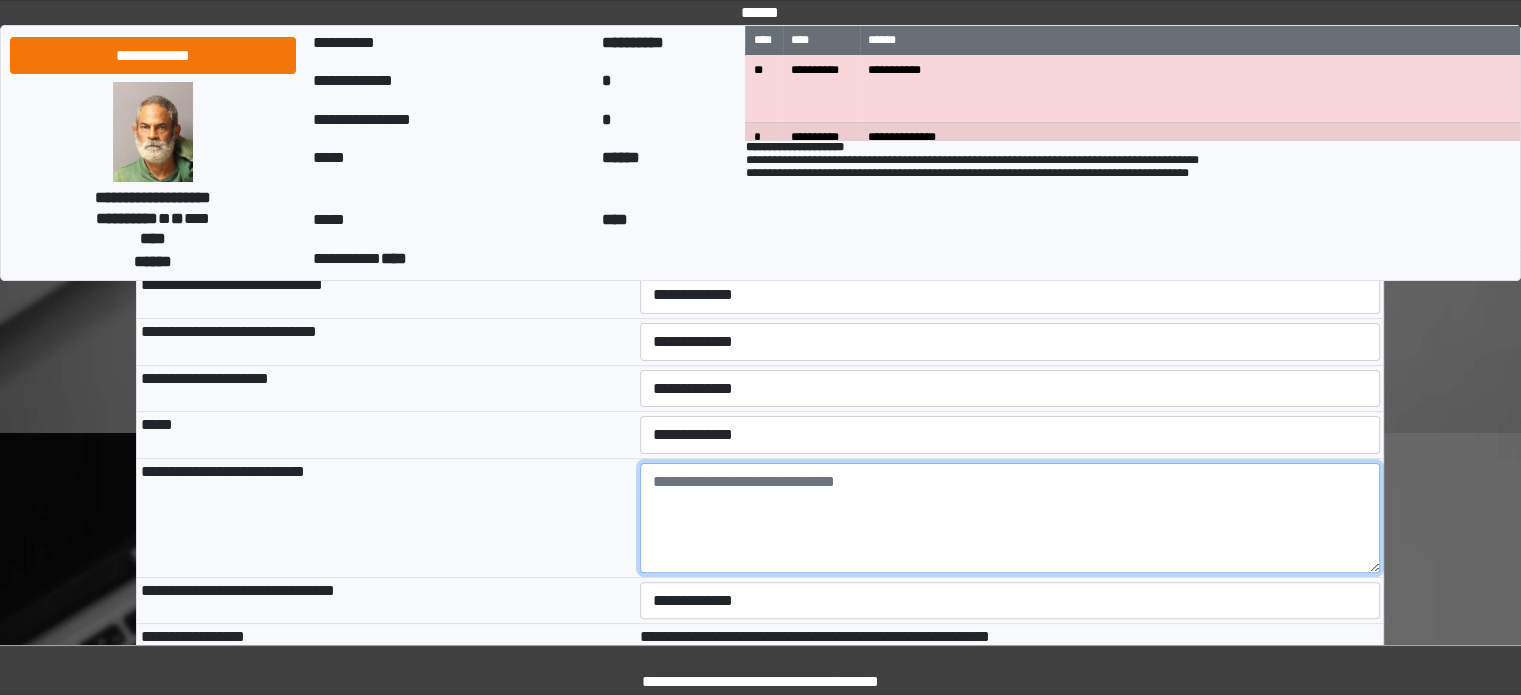 click at bounding box center (1010, 518) 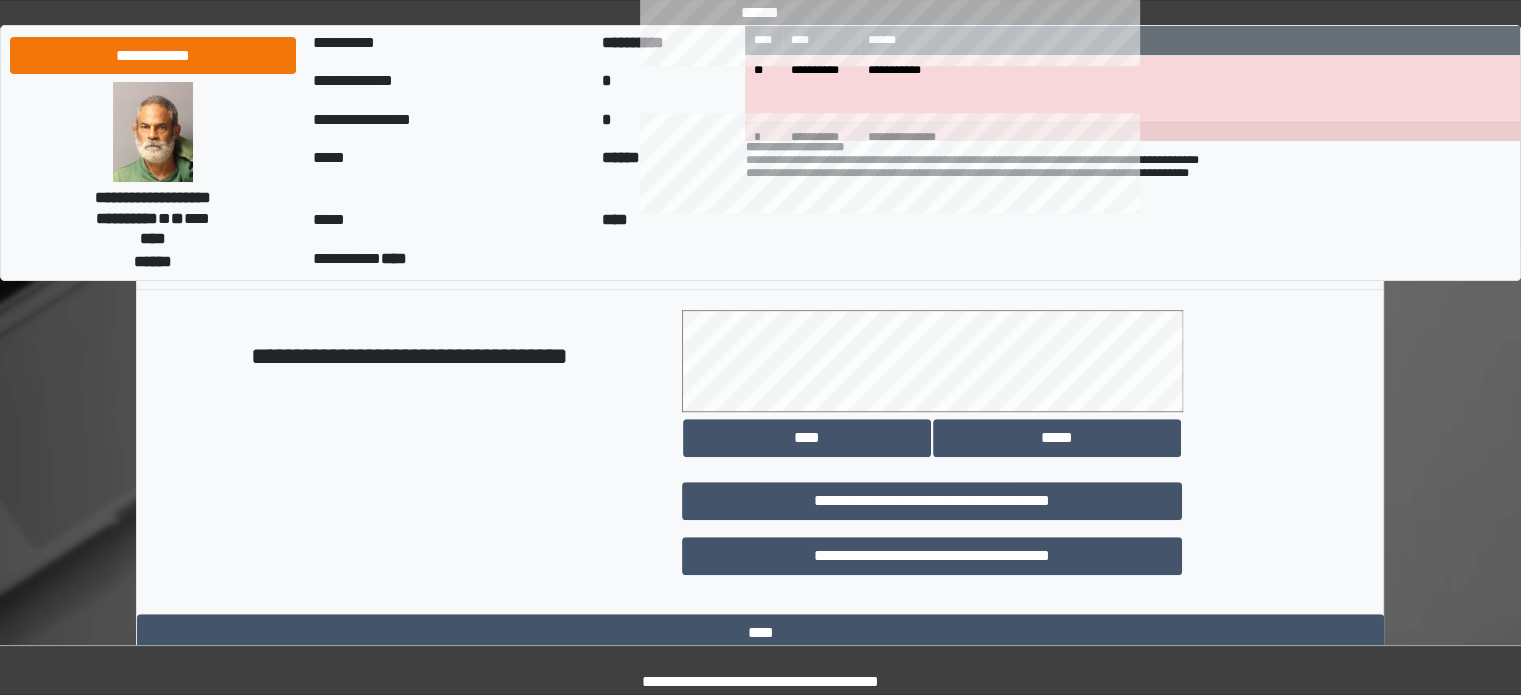 scroll, scrollTop: 1158, scrollLeft: 0, axis: vertical 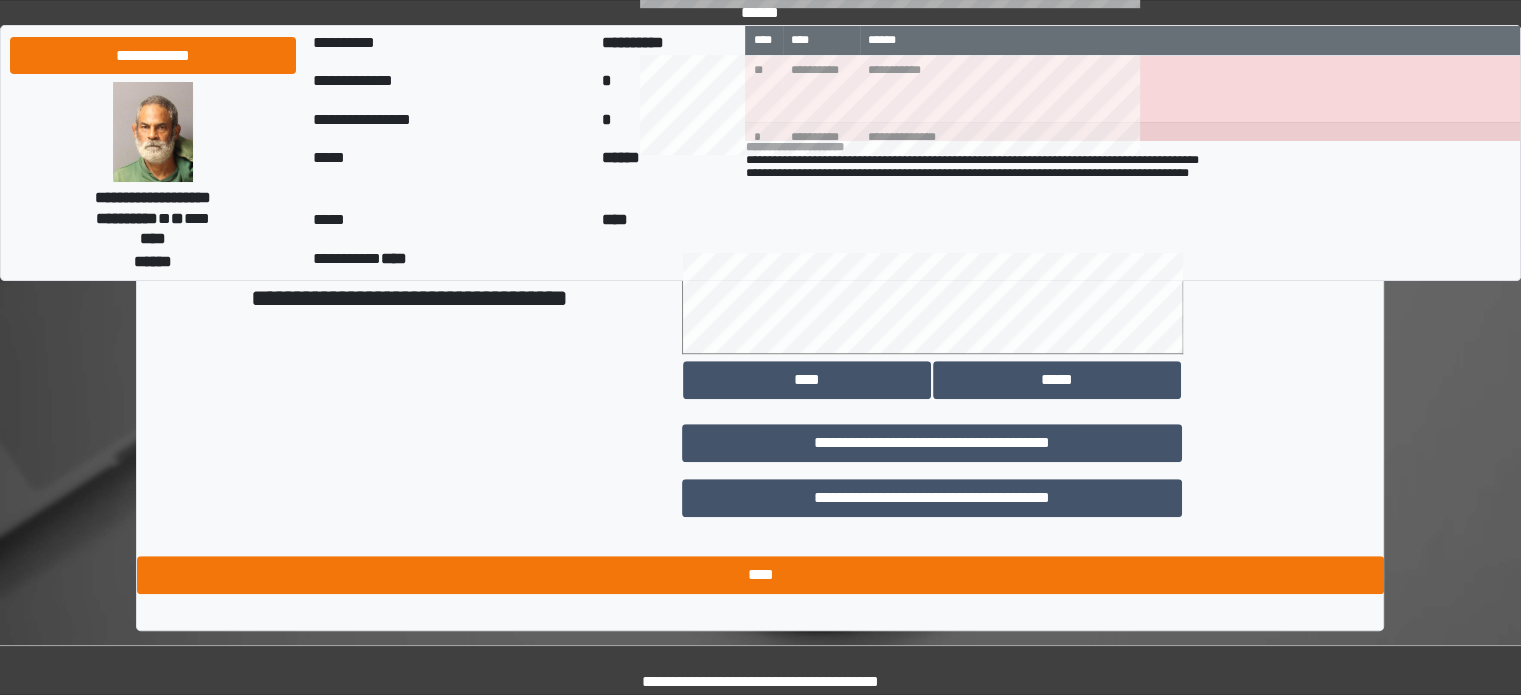 type on "**********" 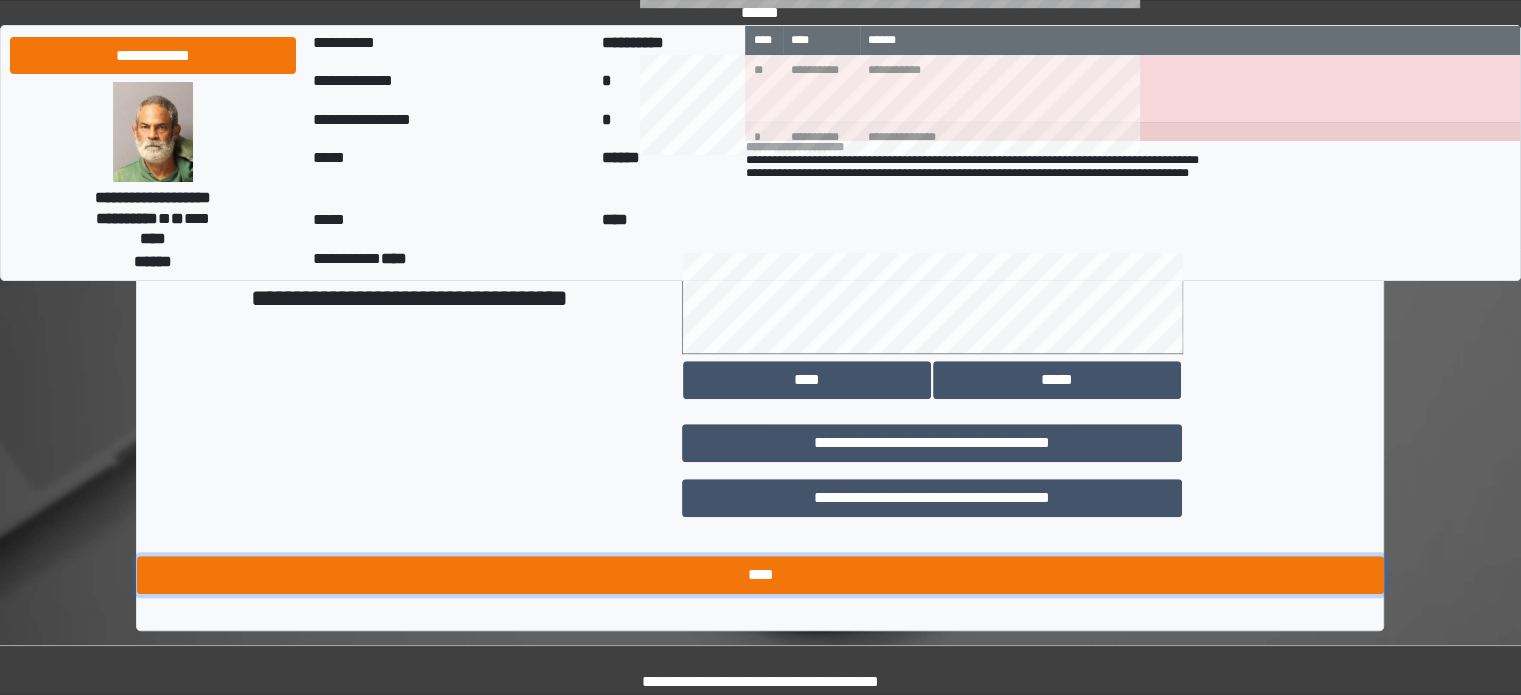 click on "****" at bounding box center [760, 575] 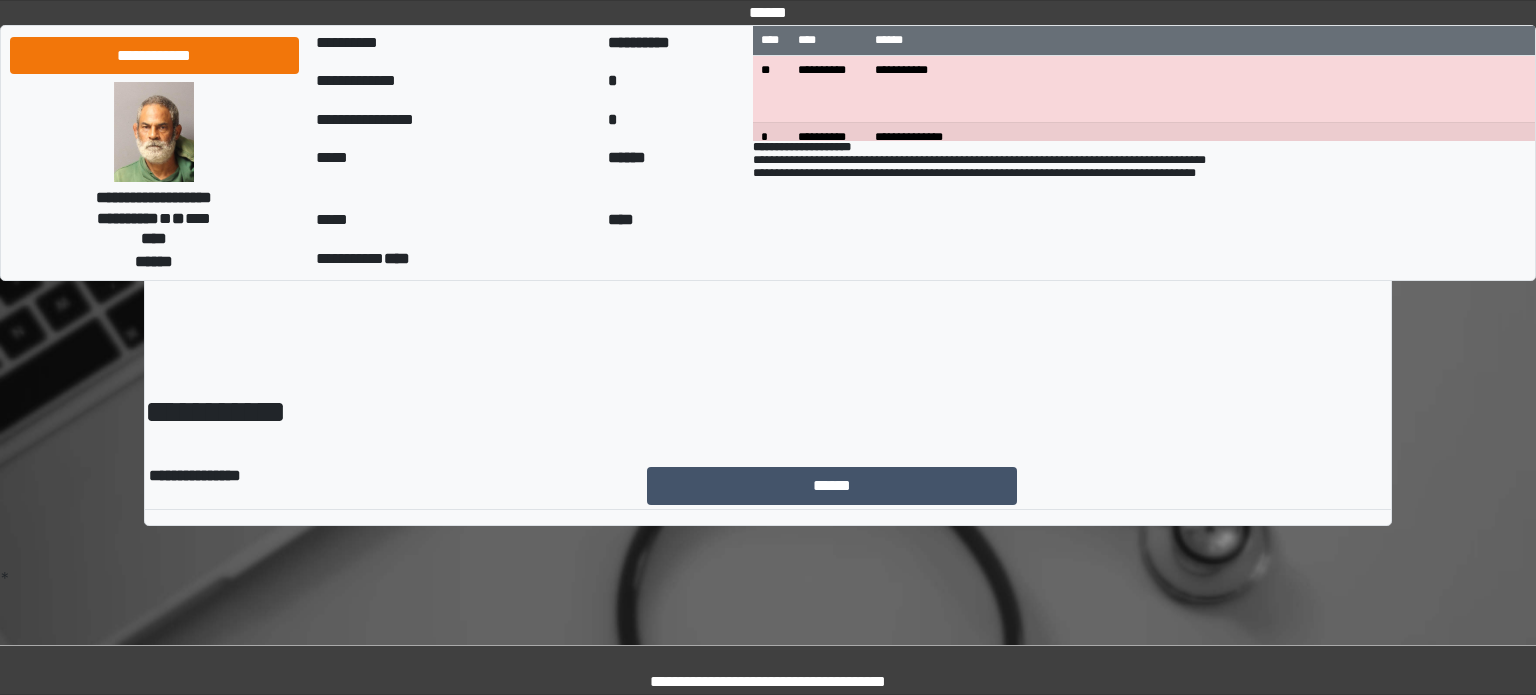 scroll, scrollTop: 0, scrollLeft: 0, axis: both 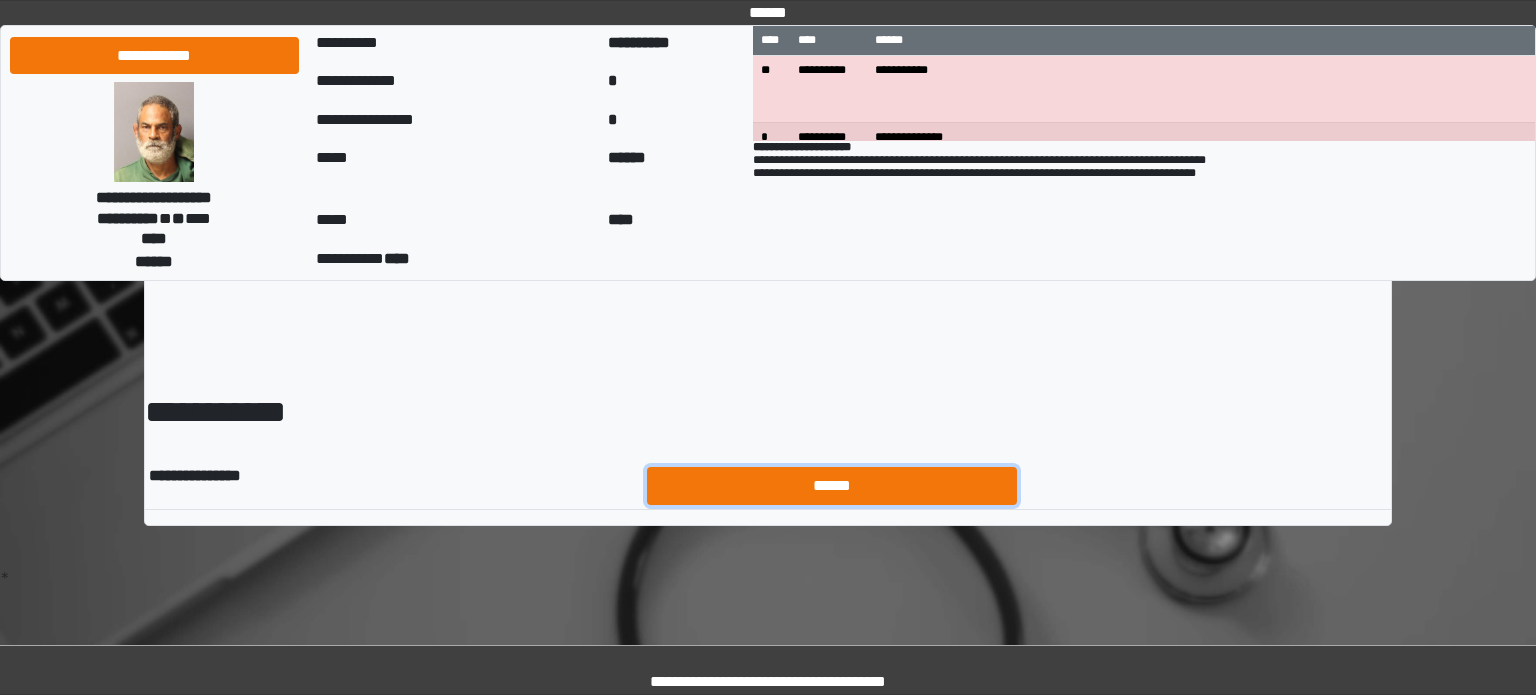click on "******" at bounding box center [832, 486] 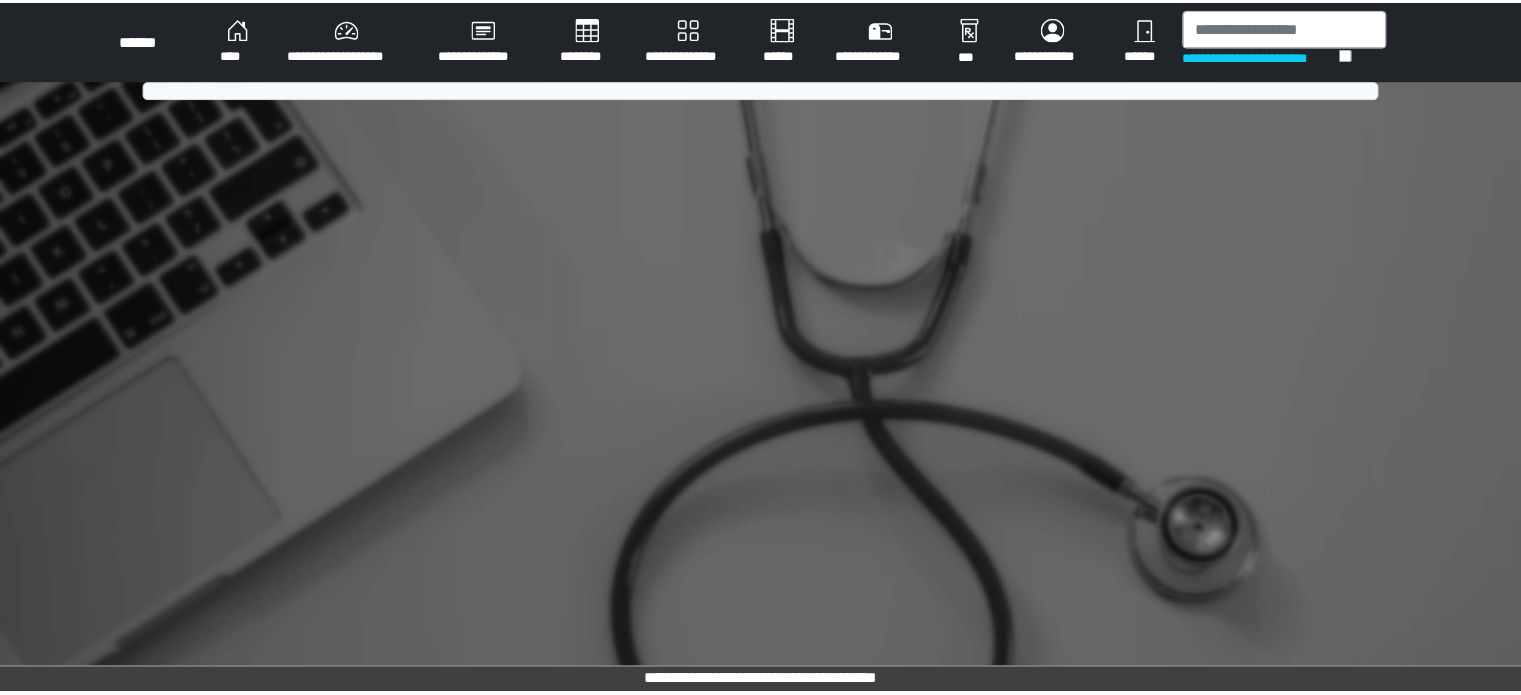 scroll, scrollTop: 0, scrollLeft: 0, axis: both 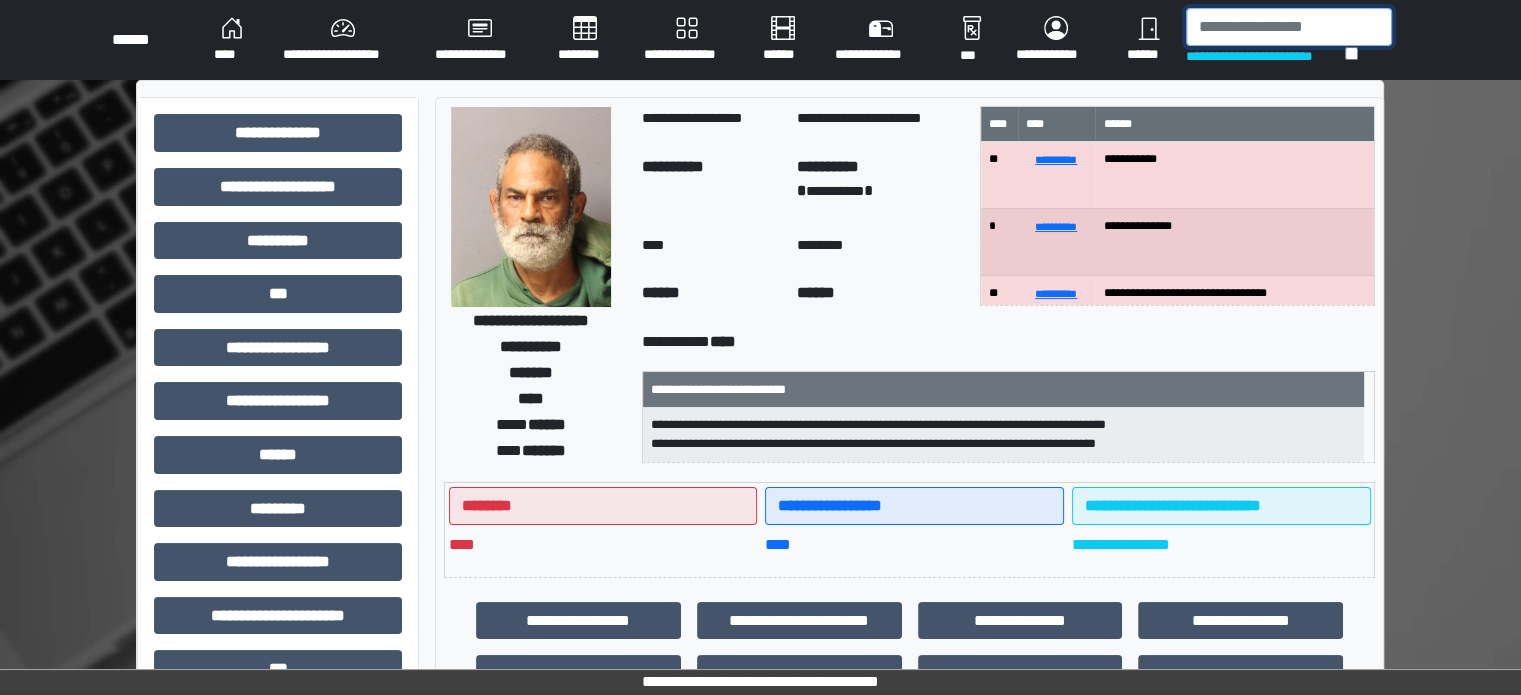 click at bounding box center [1289, 27] 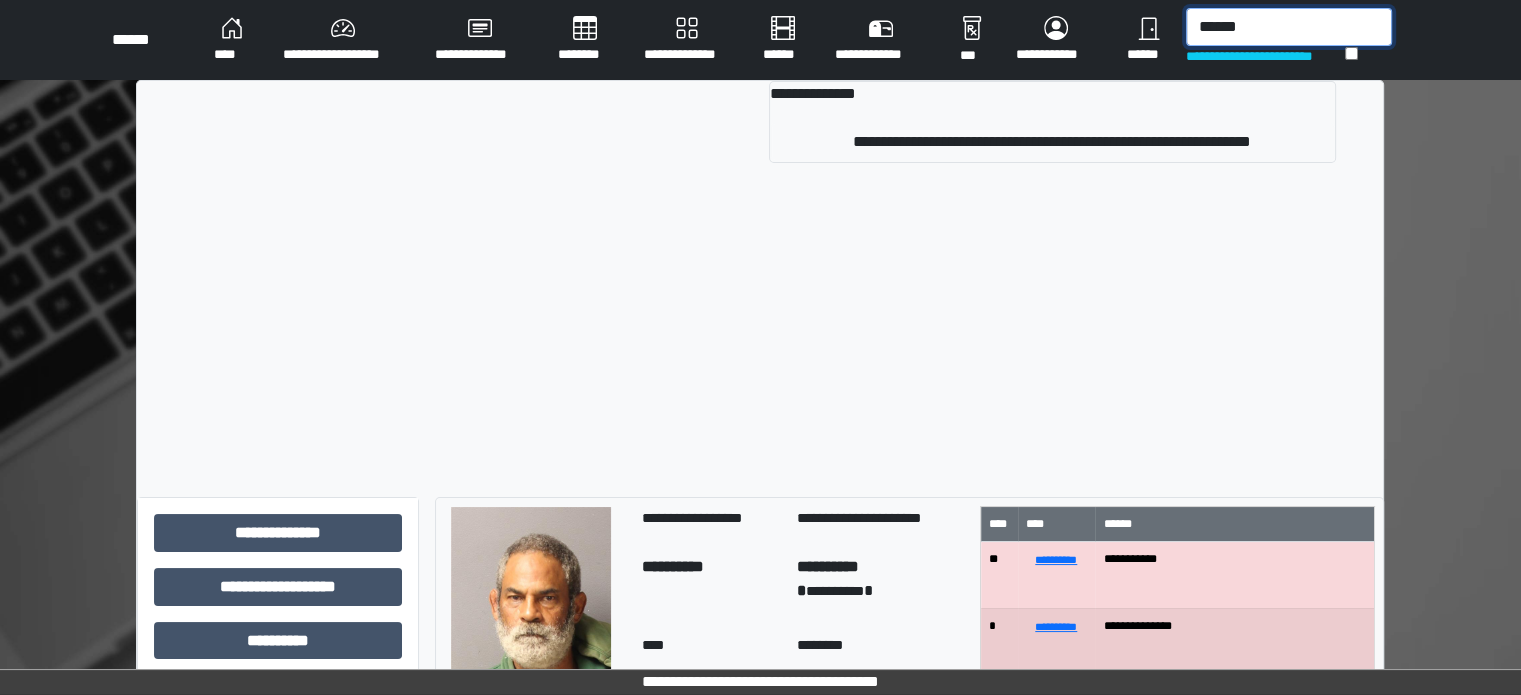 click on "******" at bounding box center (1289, 27) 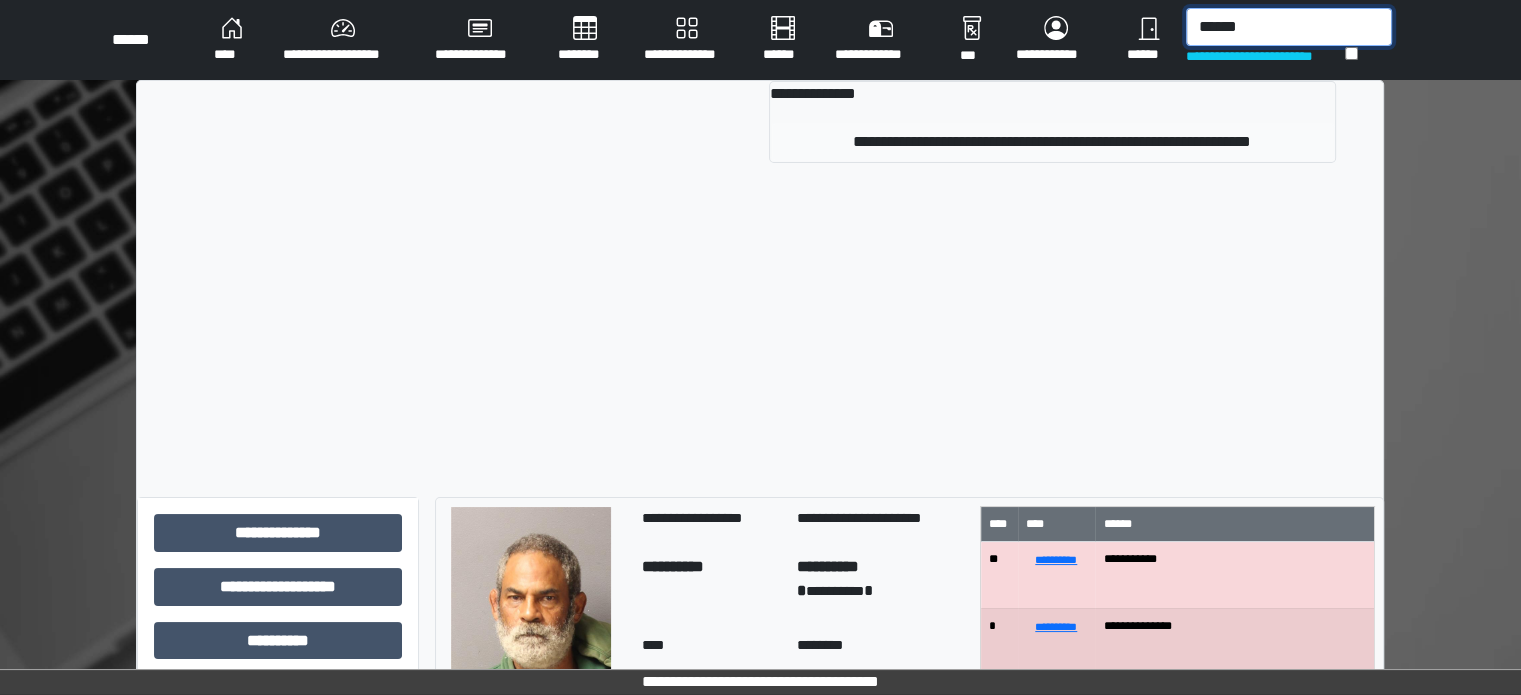 type on "******" 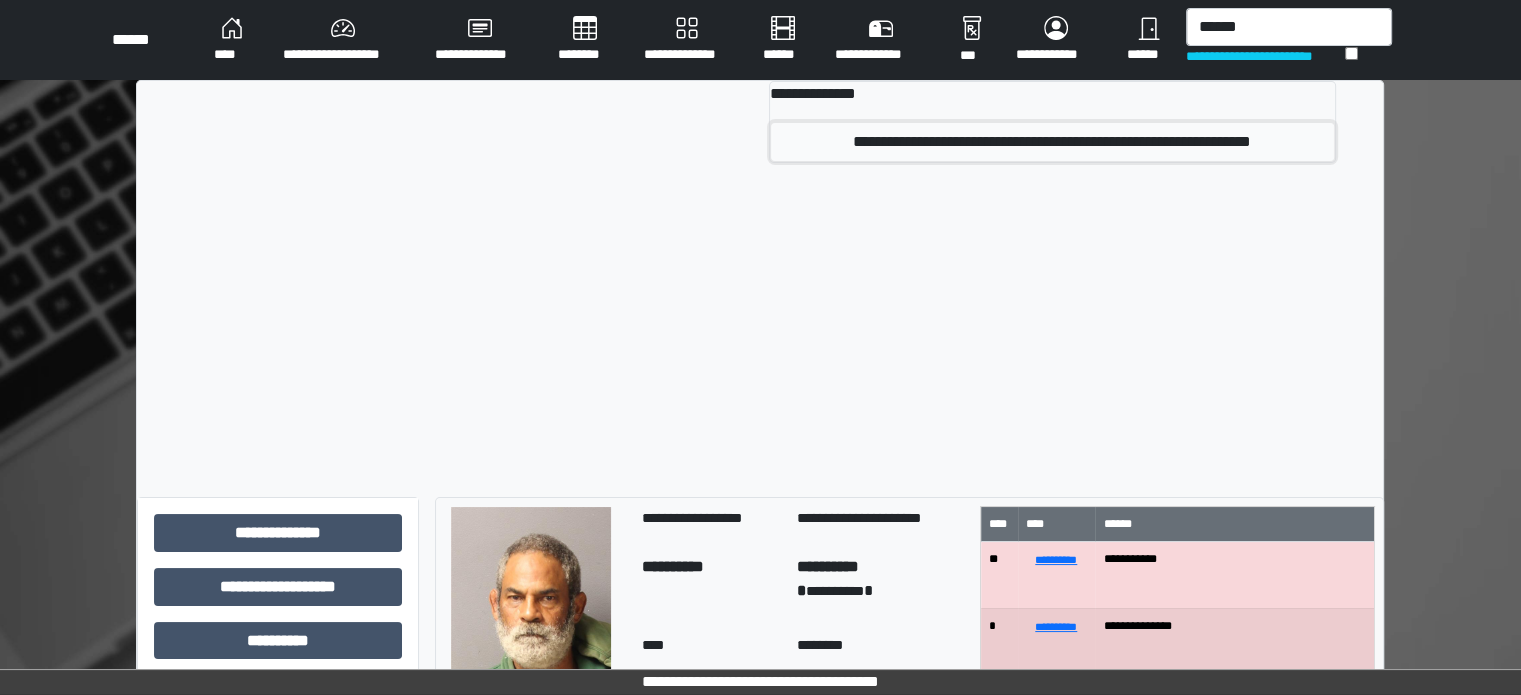 click on "**********" at bounding box center (1052, 142) 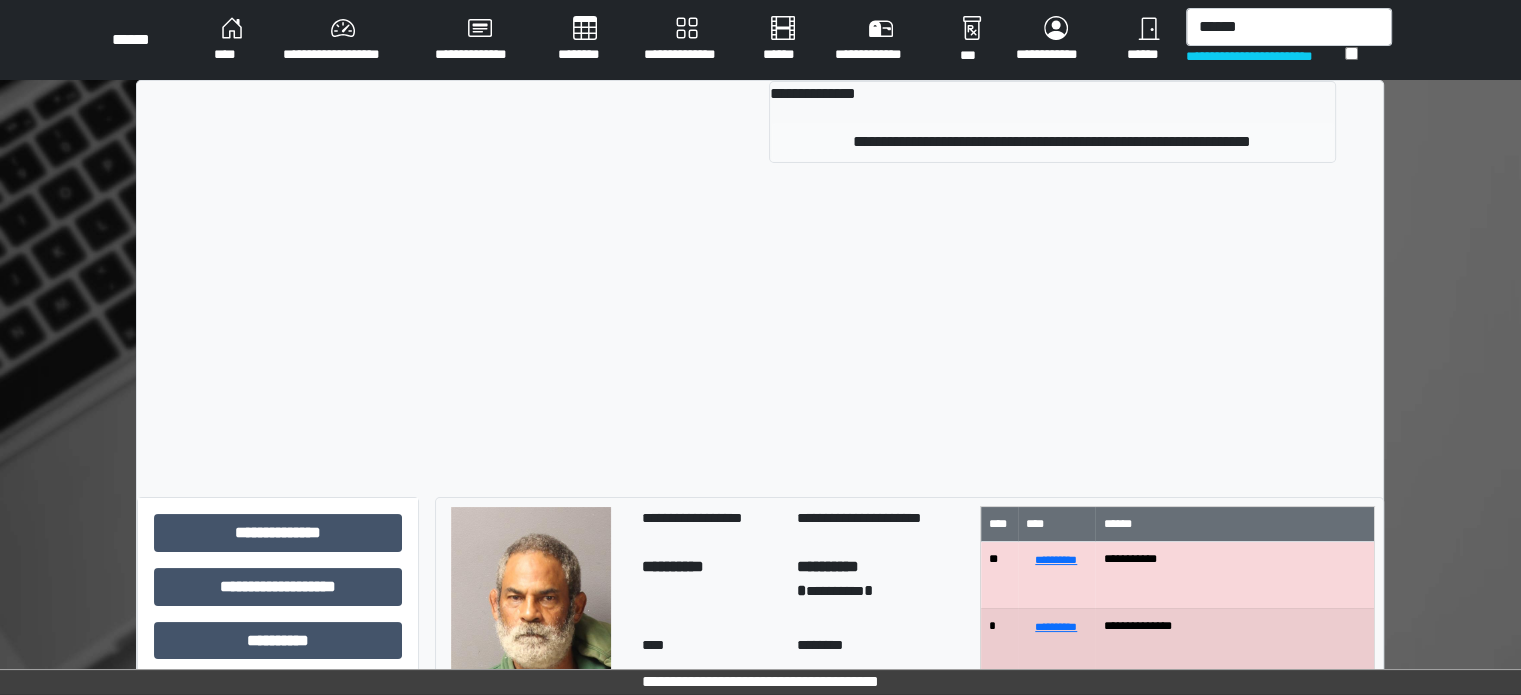 type 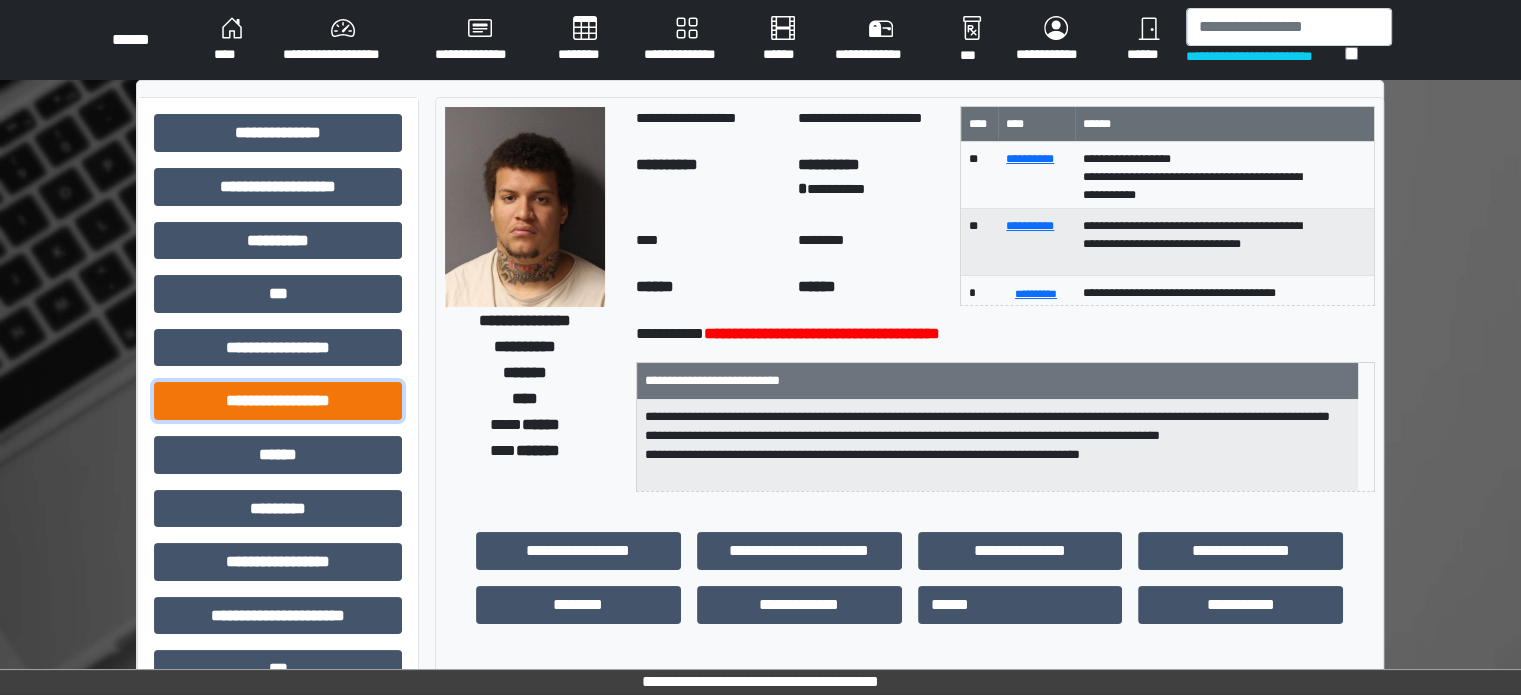 click on "**********" at bounding box center [278, 401] 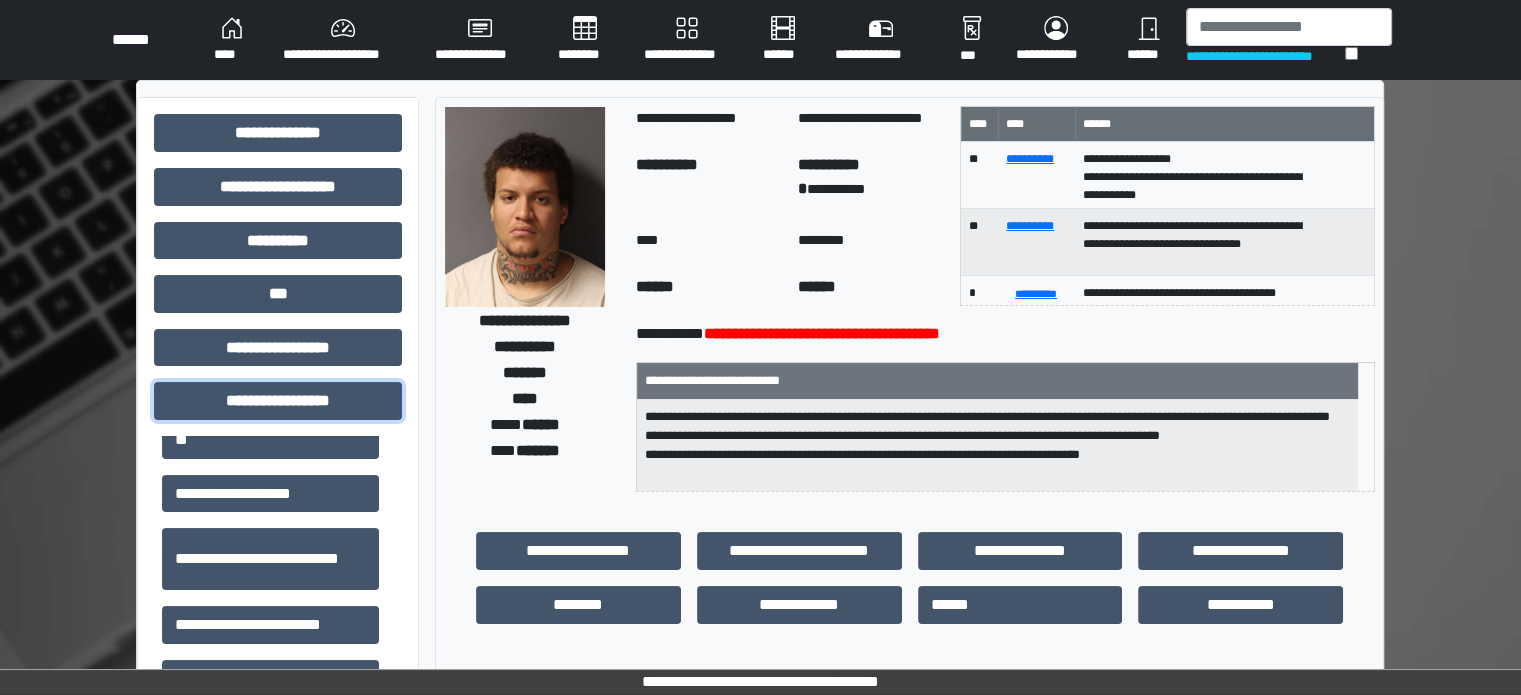 scroll, scrollTop: 913, scrollLeft: 0, axis: vertical 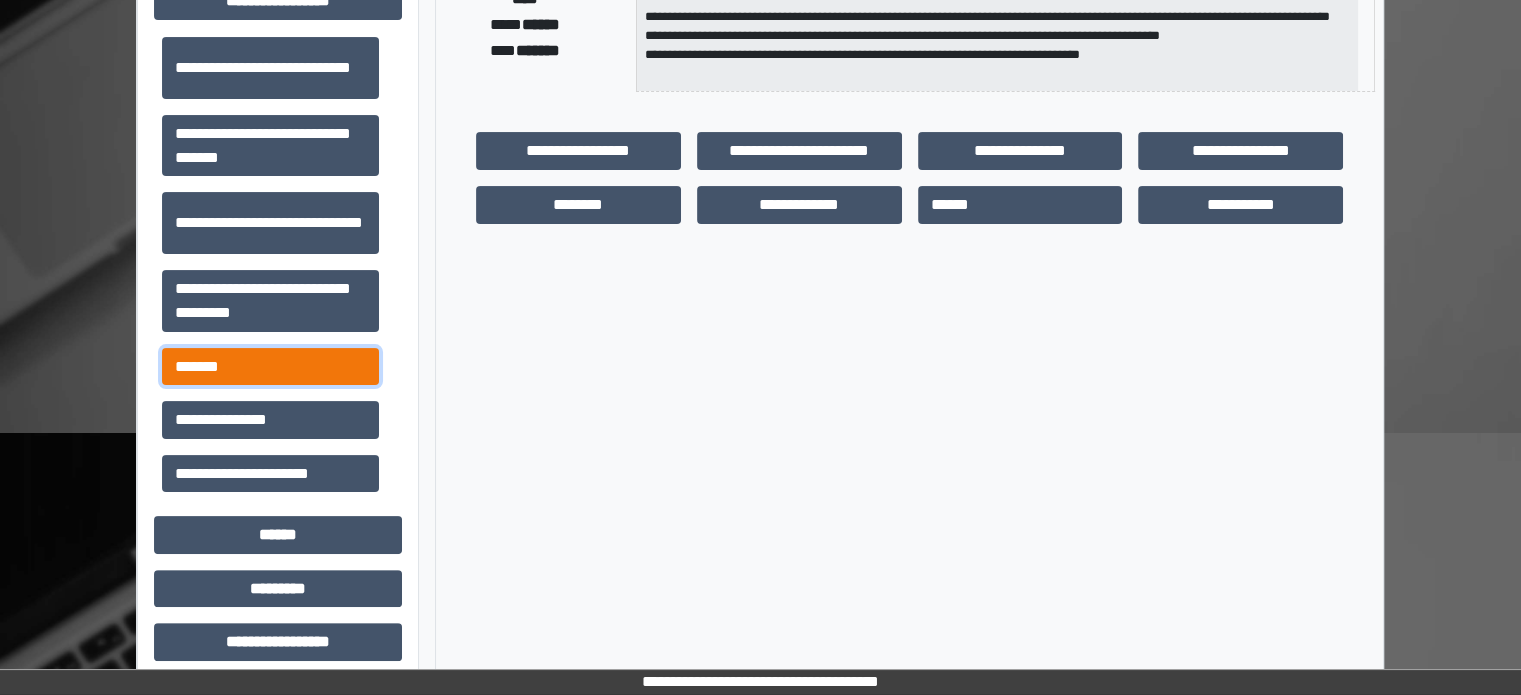 click on "*******" at bounding box center [270, 367] 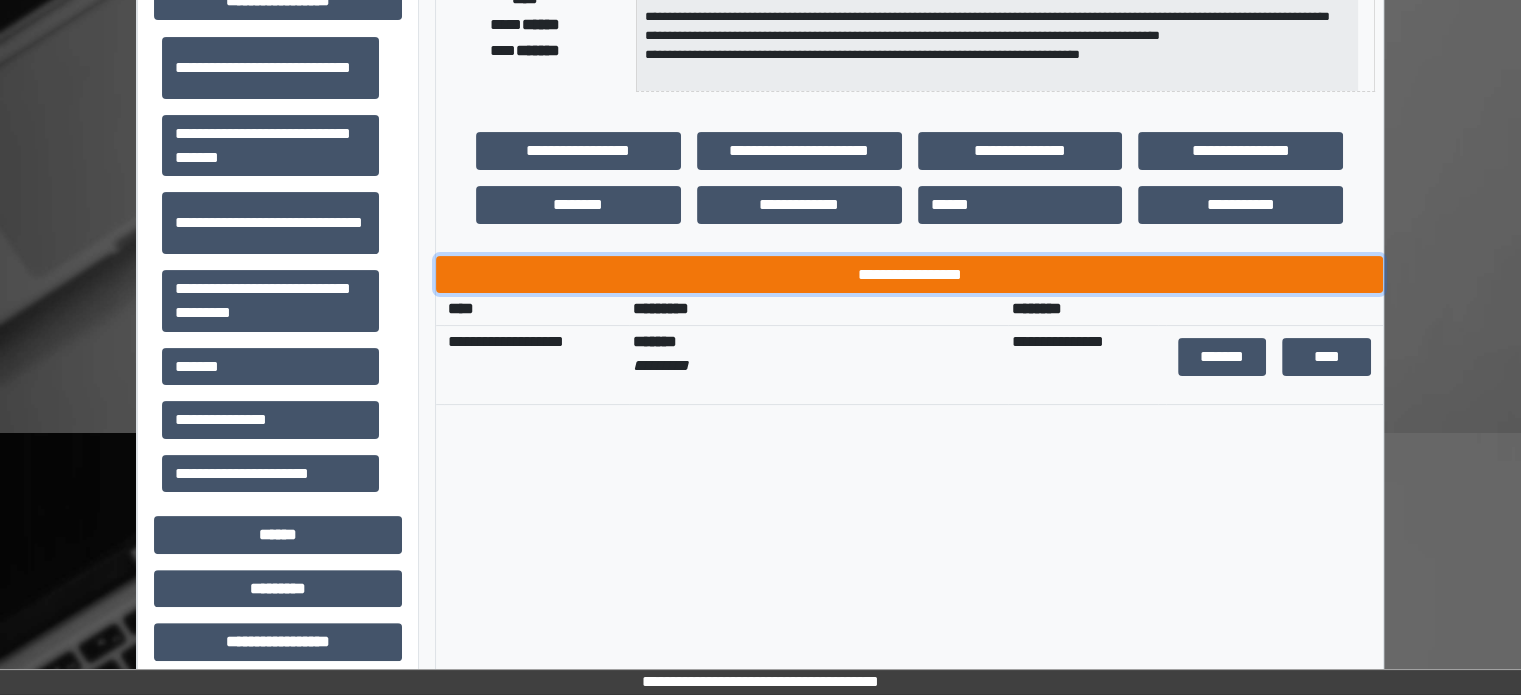 click on "**********" at bounding box center [909, 275] 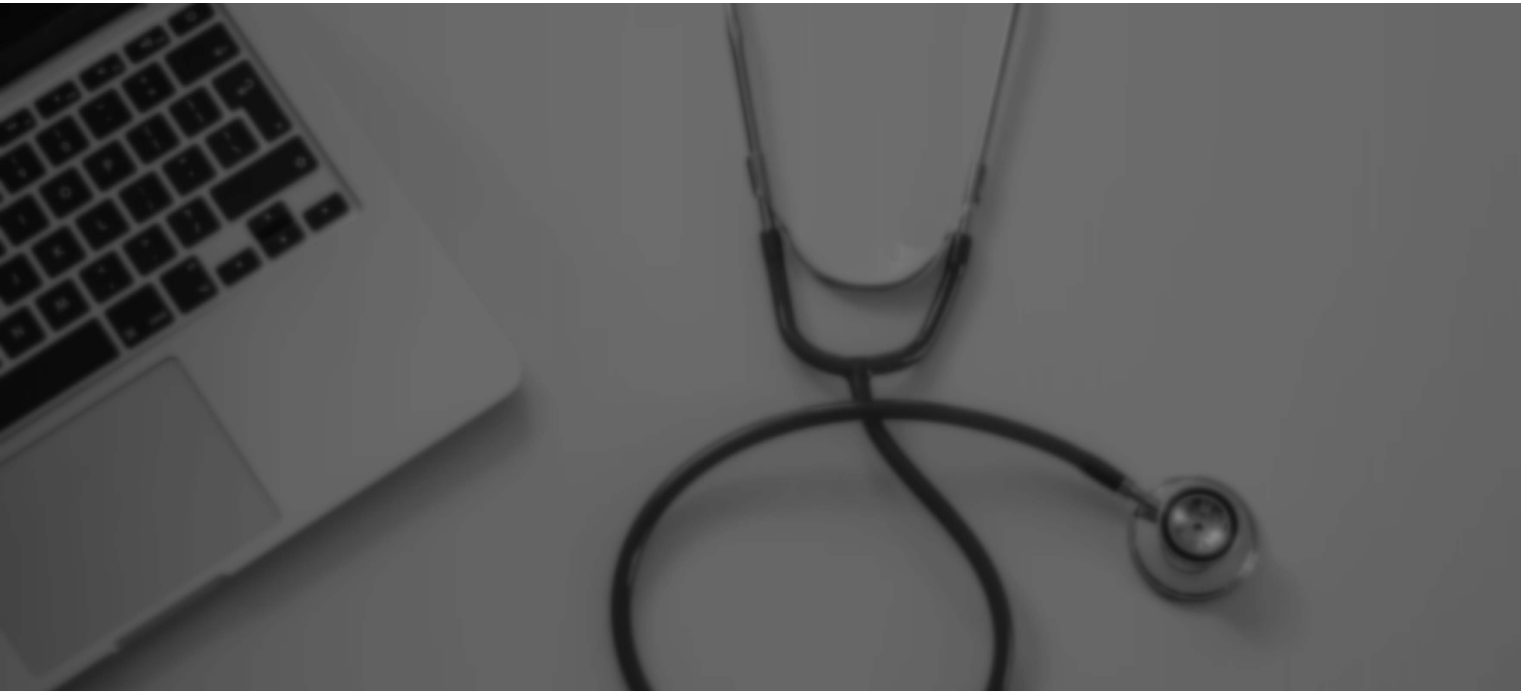 scroll, scrollTop: 0, scrollLeft: 0, axis: both 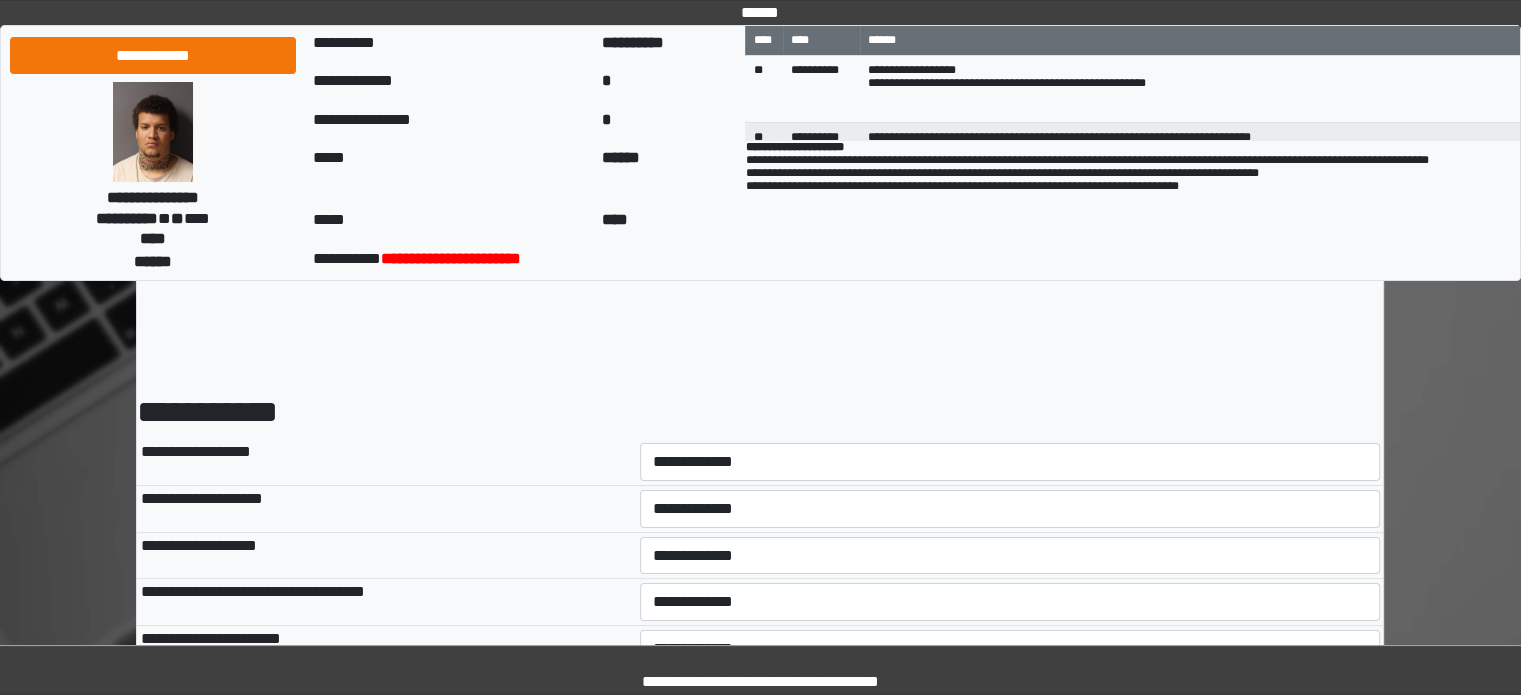 click on "**********" at bounding box center (1010, 462) 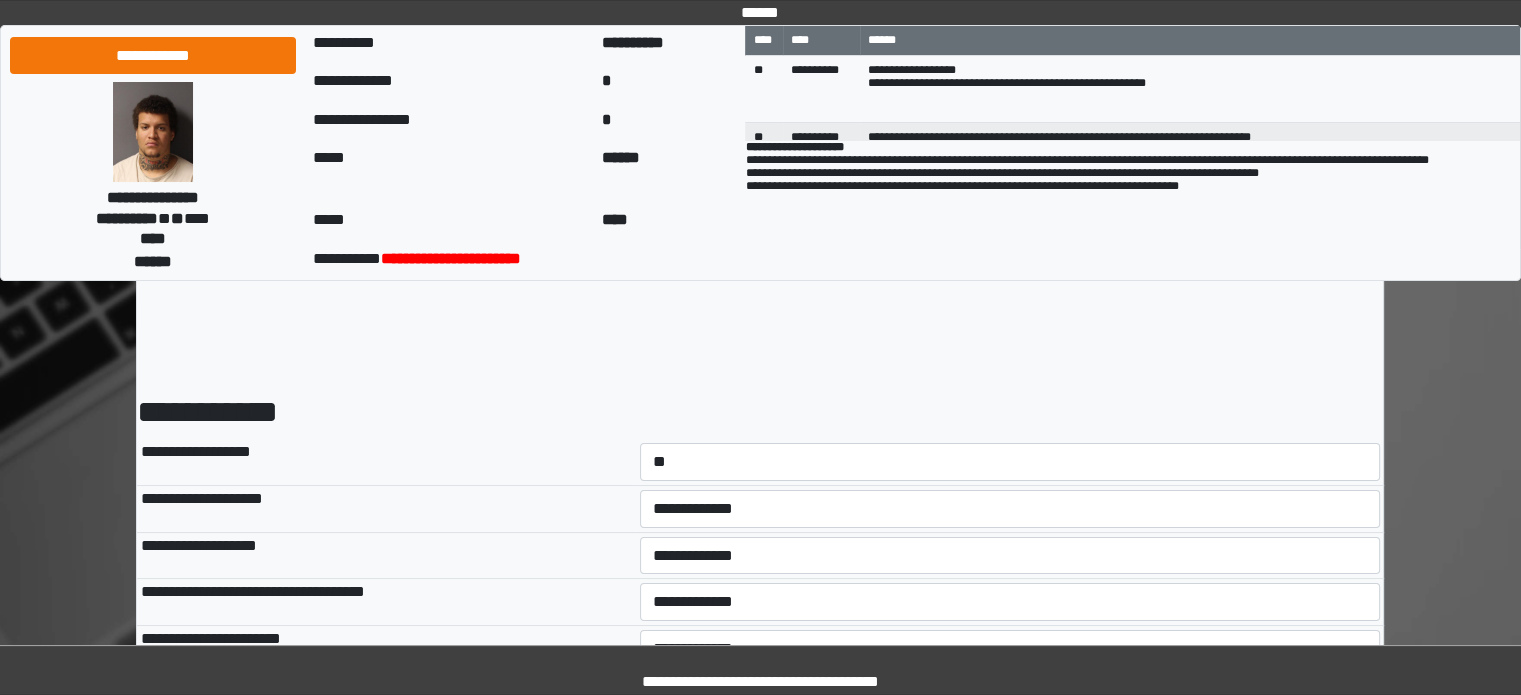 click on "**********" at bounding box center (1010, 462) 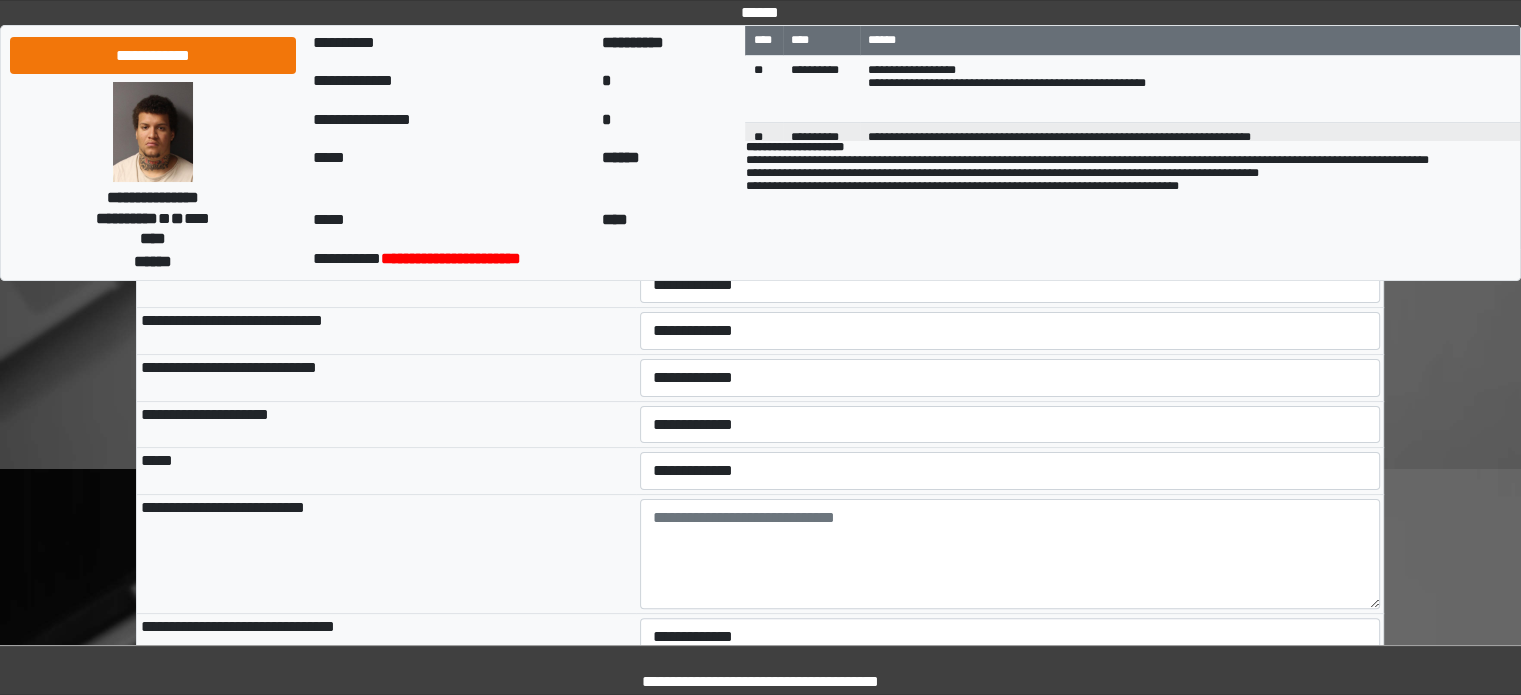 scroll, scrollTop: 400, scrollLeft: 0, axis: vertical 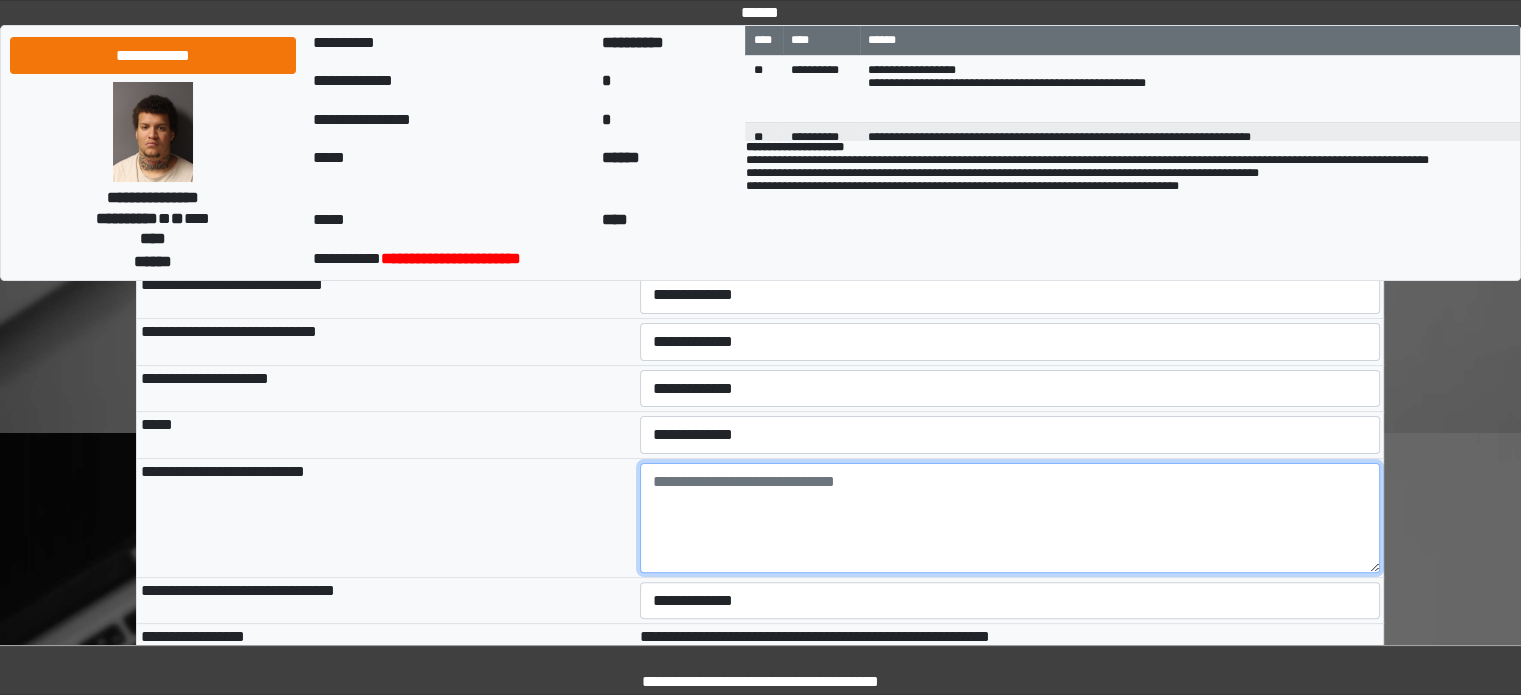 click at bounding box center (1010, 518) 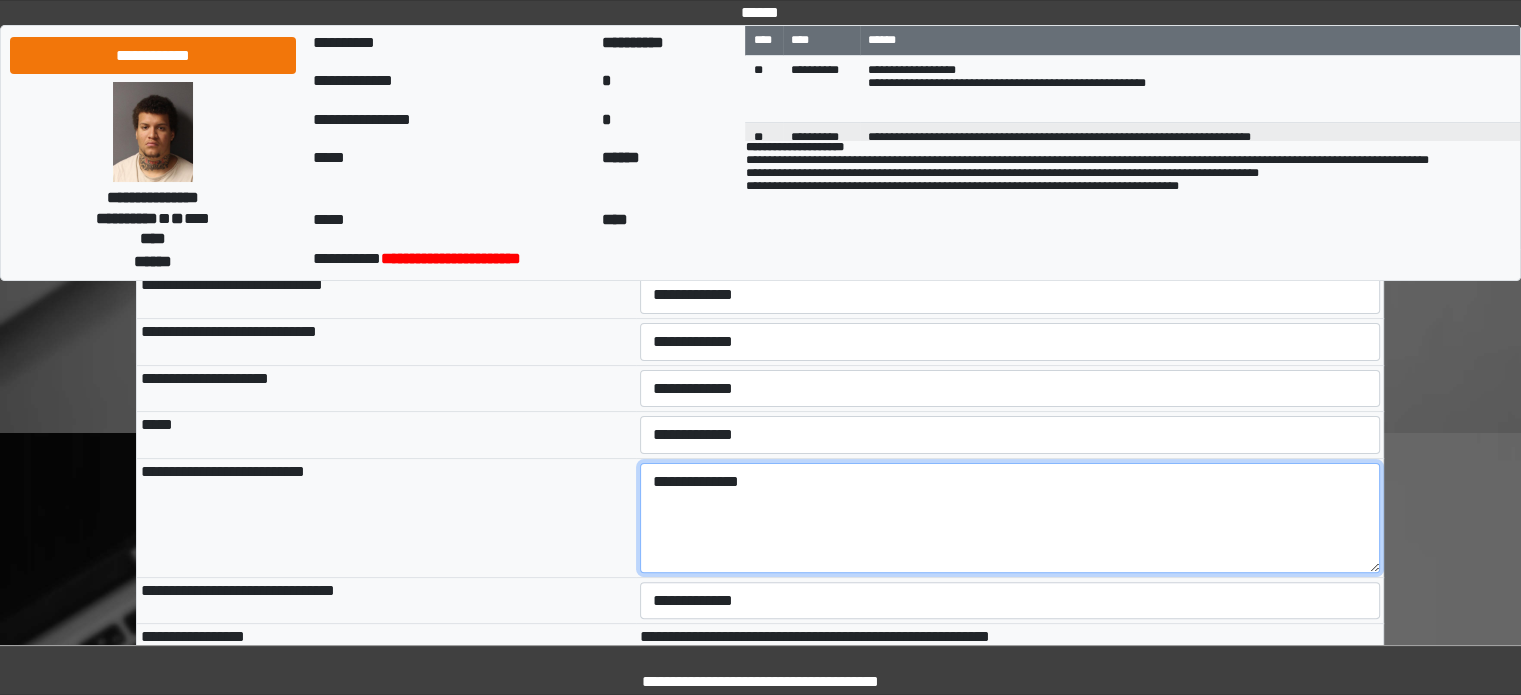 scroll, scrollTop: 500, scrollLeft: 0, axis: vertical 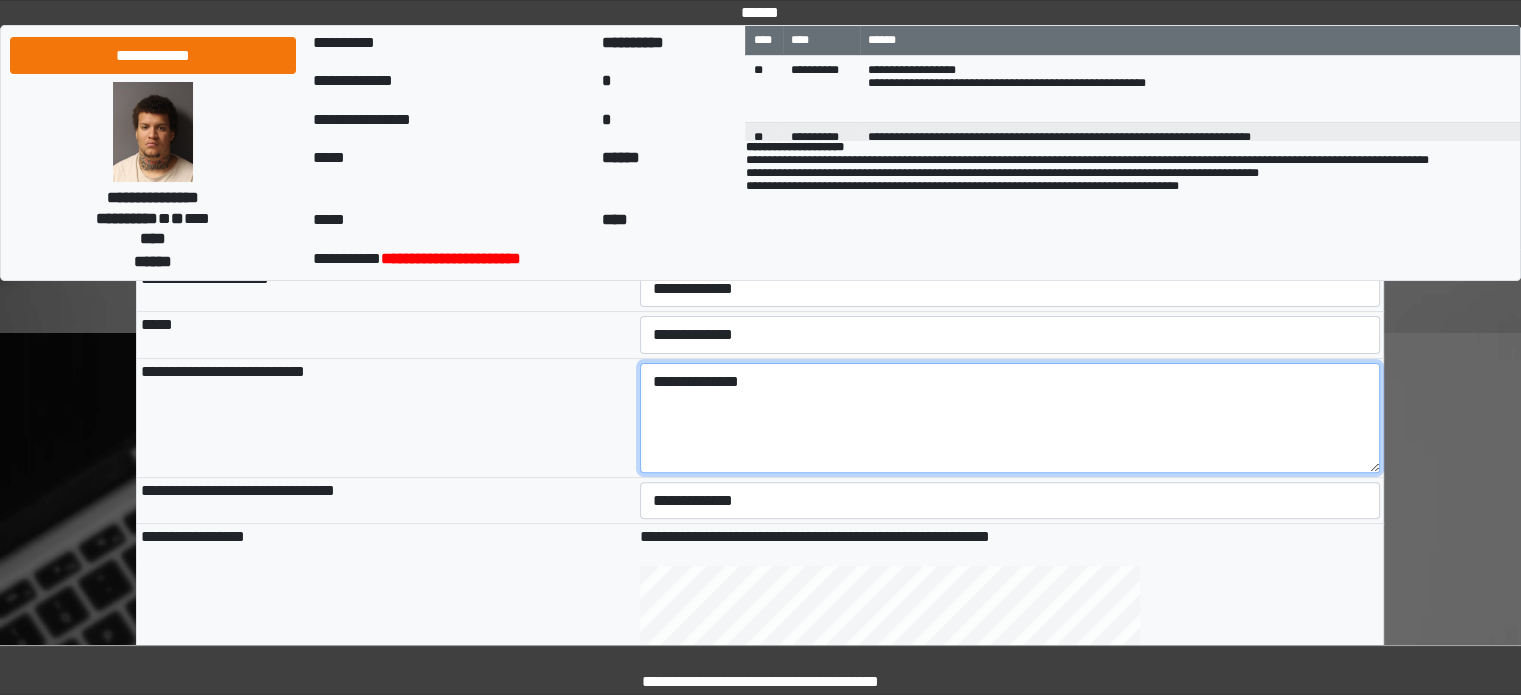 type on "**********" 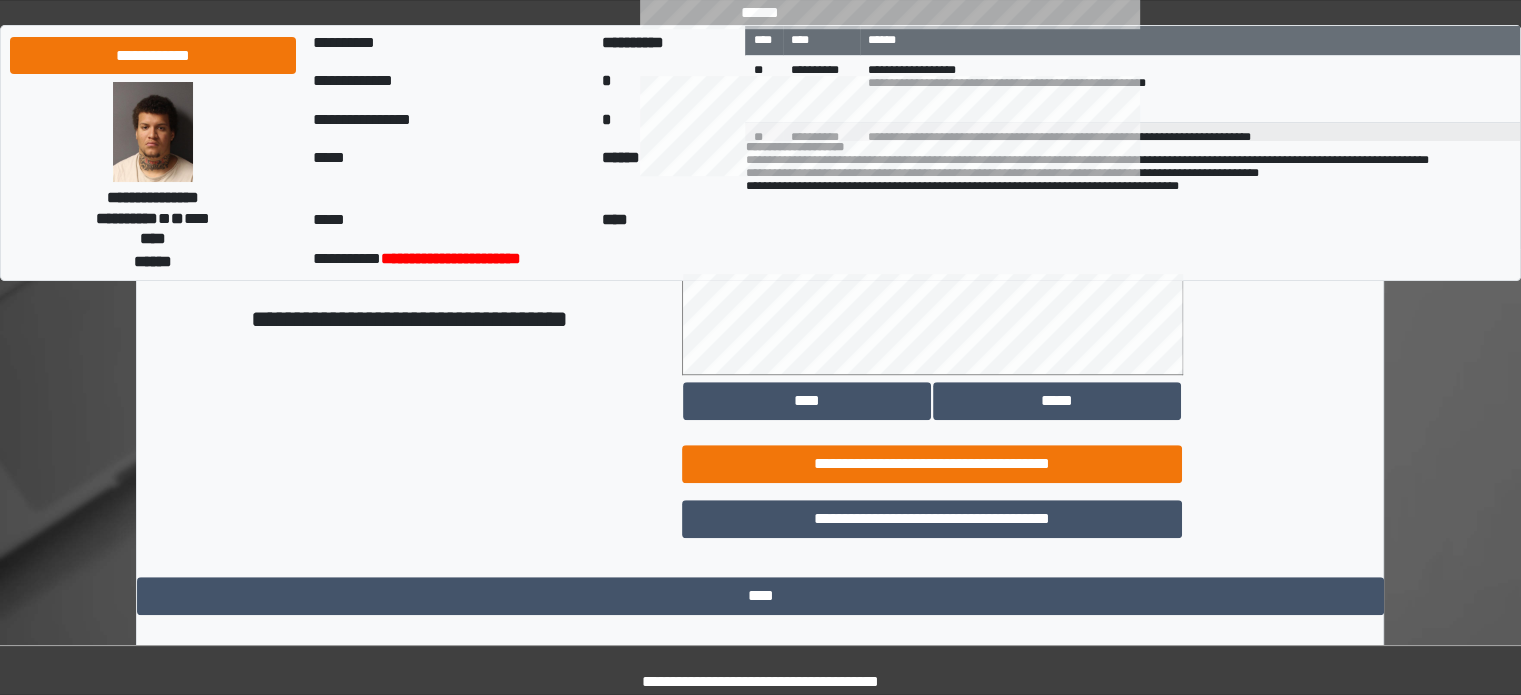 scroll, scrollTop: 1158, scrollLeft: 0, axis: vertical 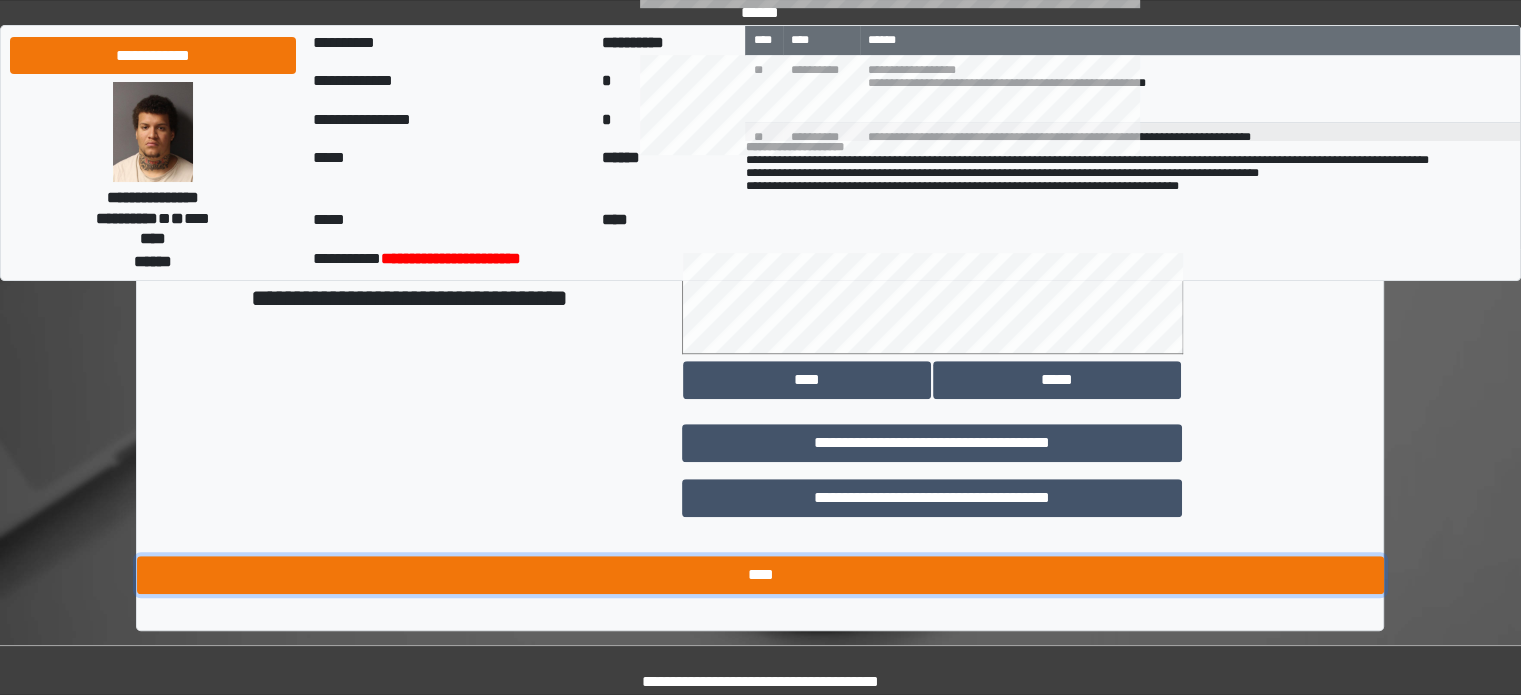 click on "****" at bounding box center [760, 575] 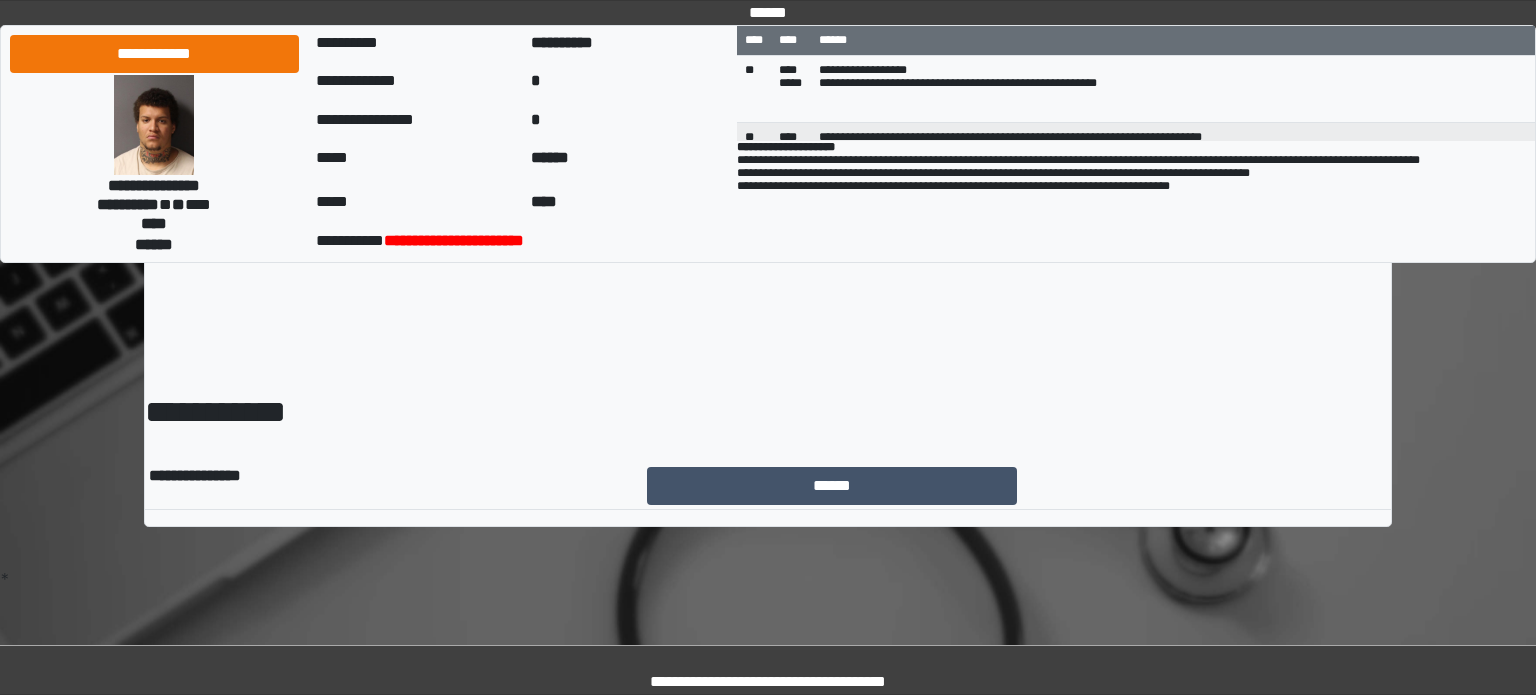scroll, scrollTop: 0, scrollLeft: 0, axis: both 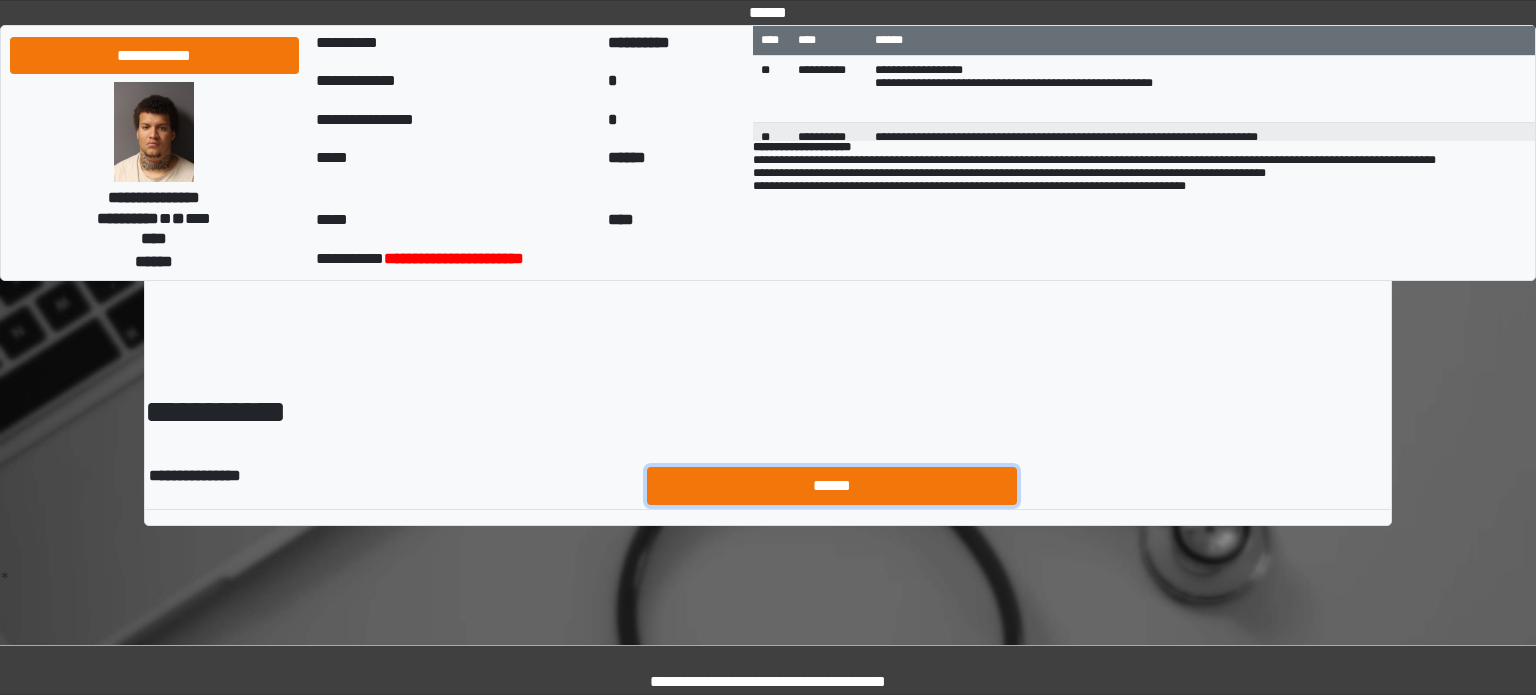 click on "******" at bounding box center (832, 486) 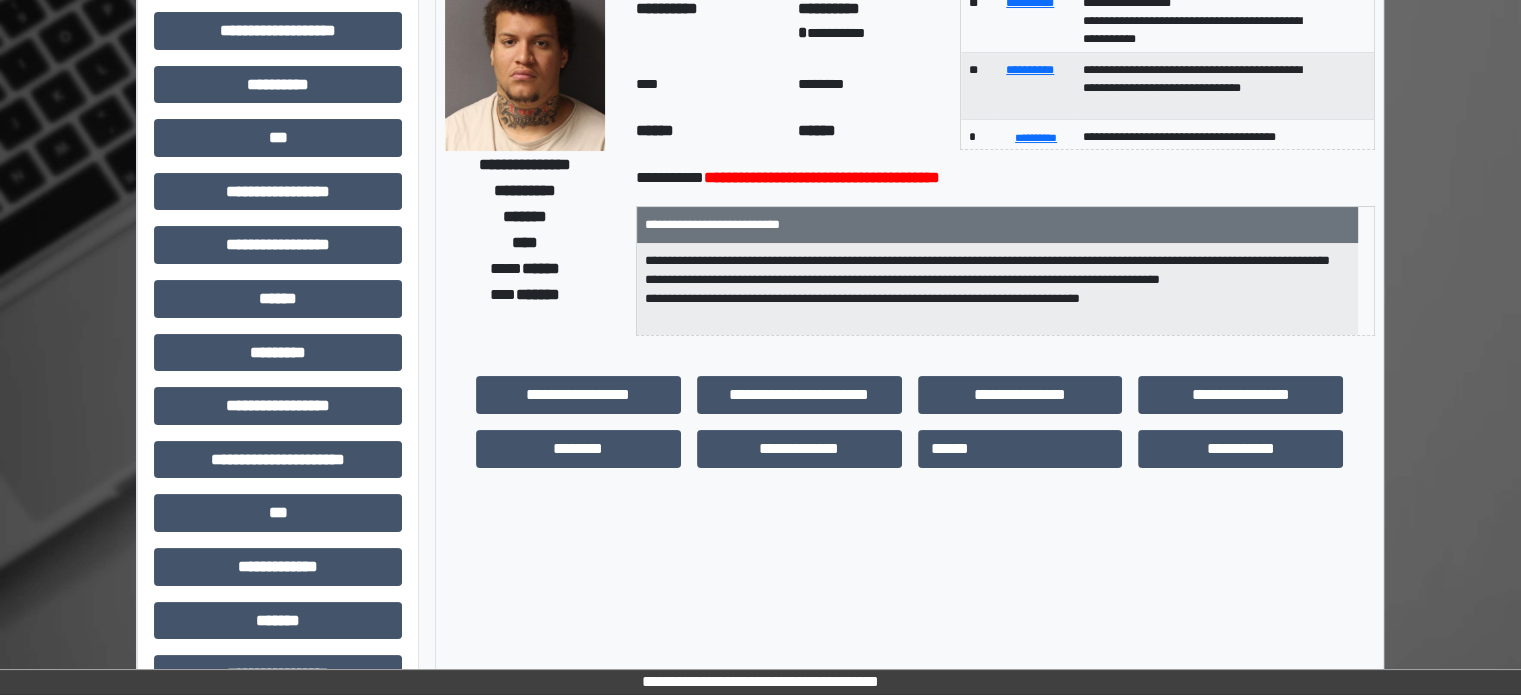 scroll, scrollTop: 0, scrollLeft: 0, axis: both 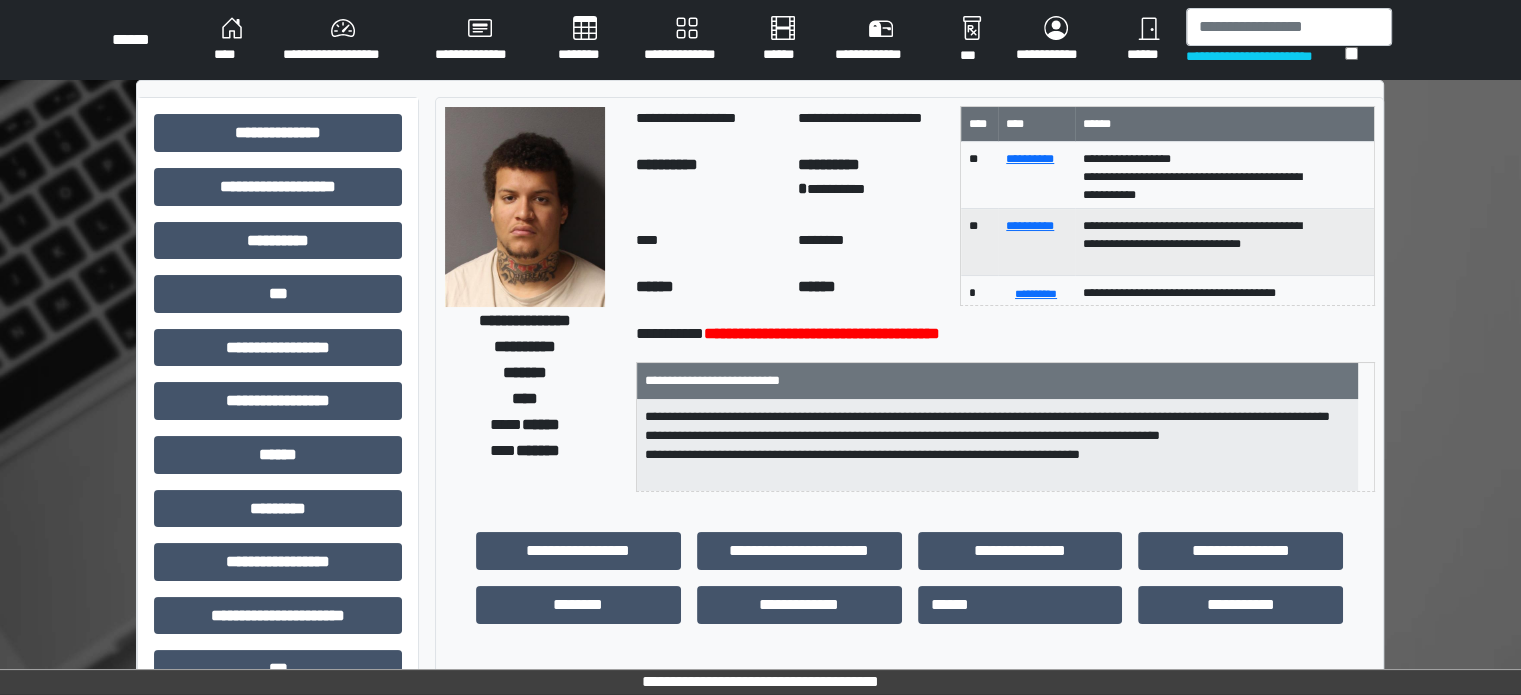 click on "****" at bounding box center [232, 40] 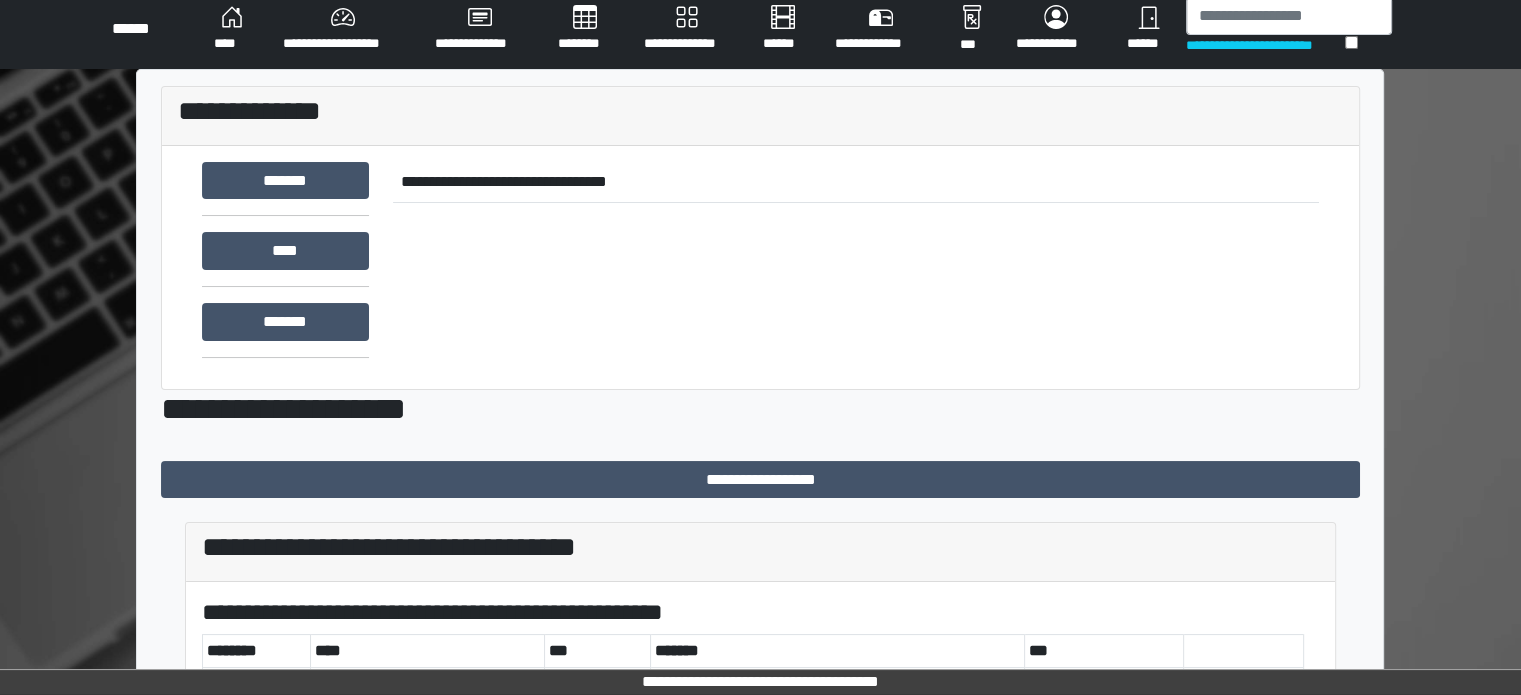 scroll, scrollTop: 0, scrollLeft: 0, axis: both 